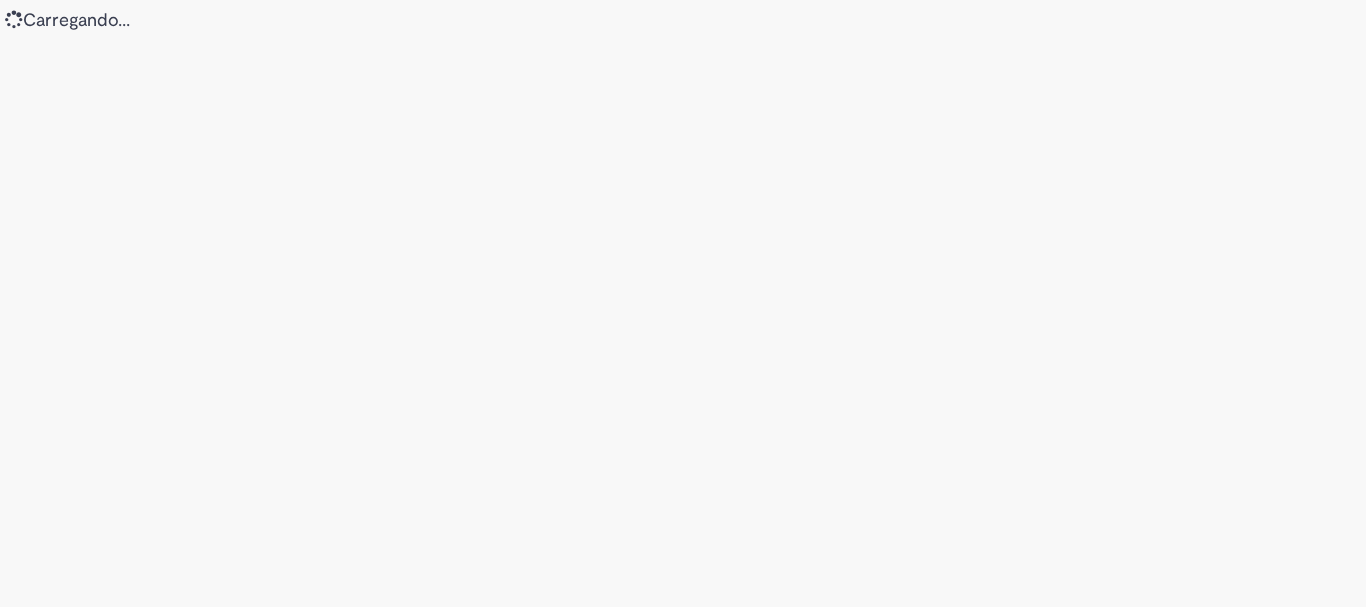 scroll, scrollTop: 0, scrollLeft: 0, axis: both 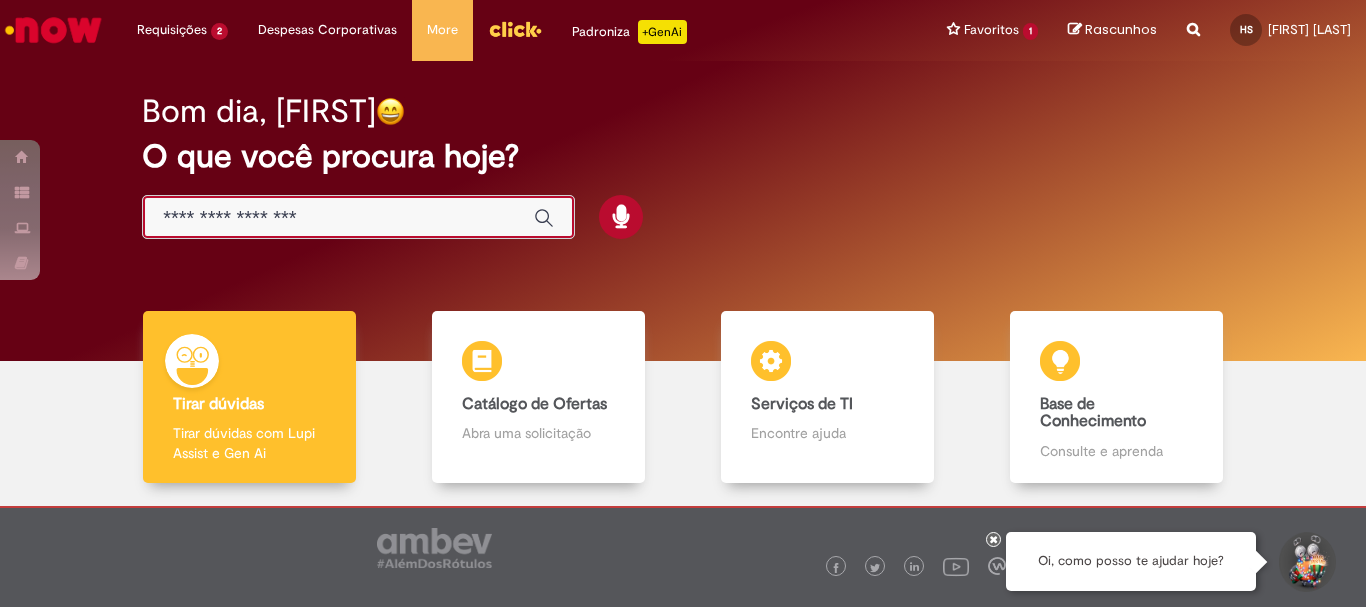 click at bounding box center (338, 218) 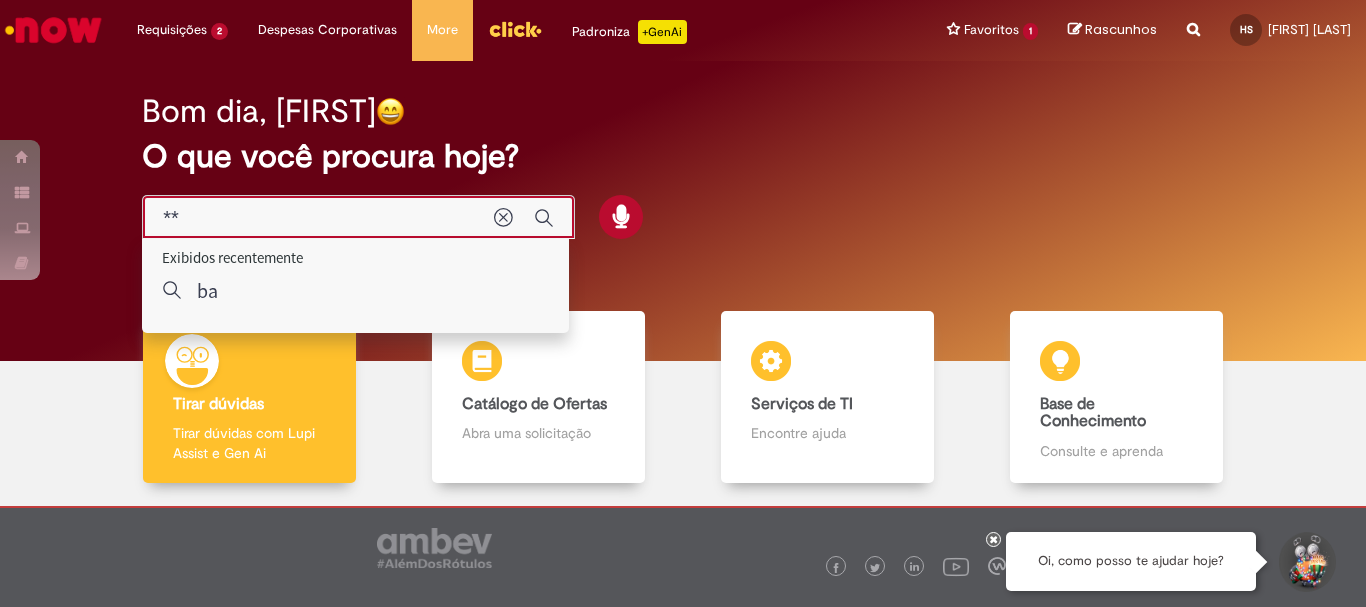 type on "***" 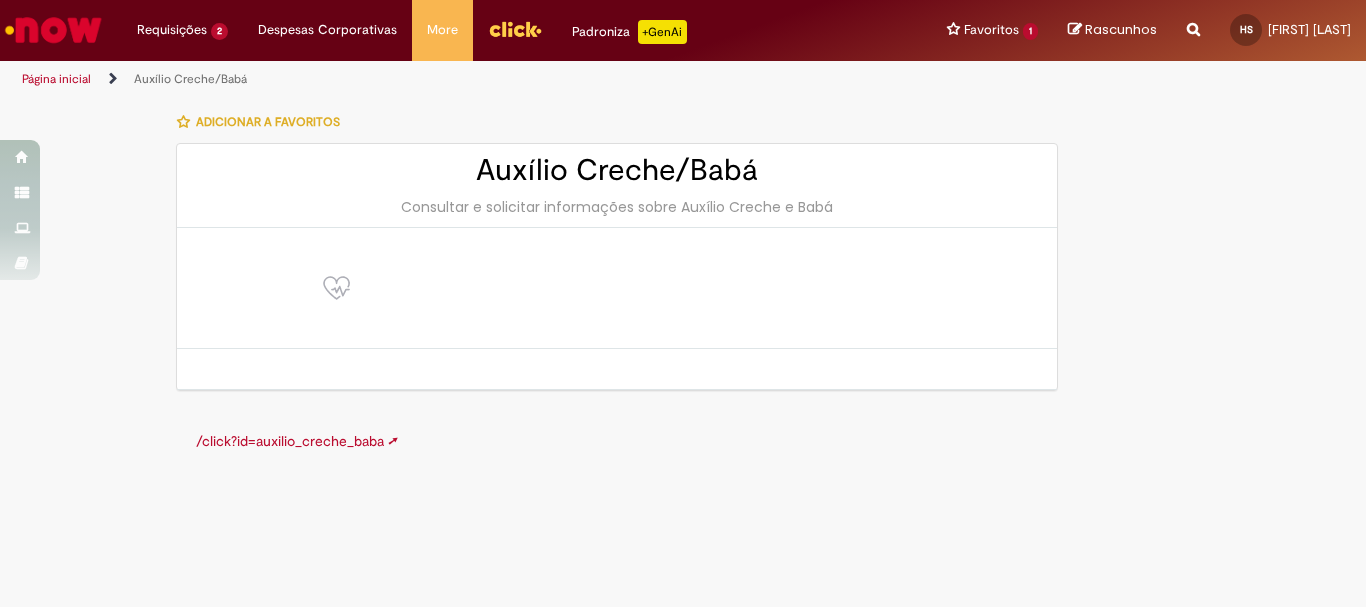 click on "/click?id=auxilio_creche_baba ➚" at bounding box center [297, 441] 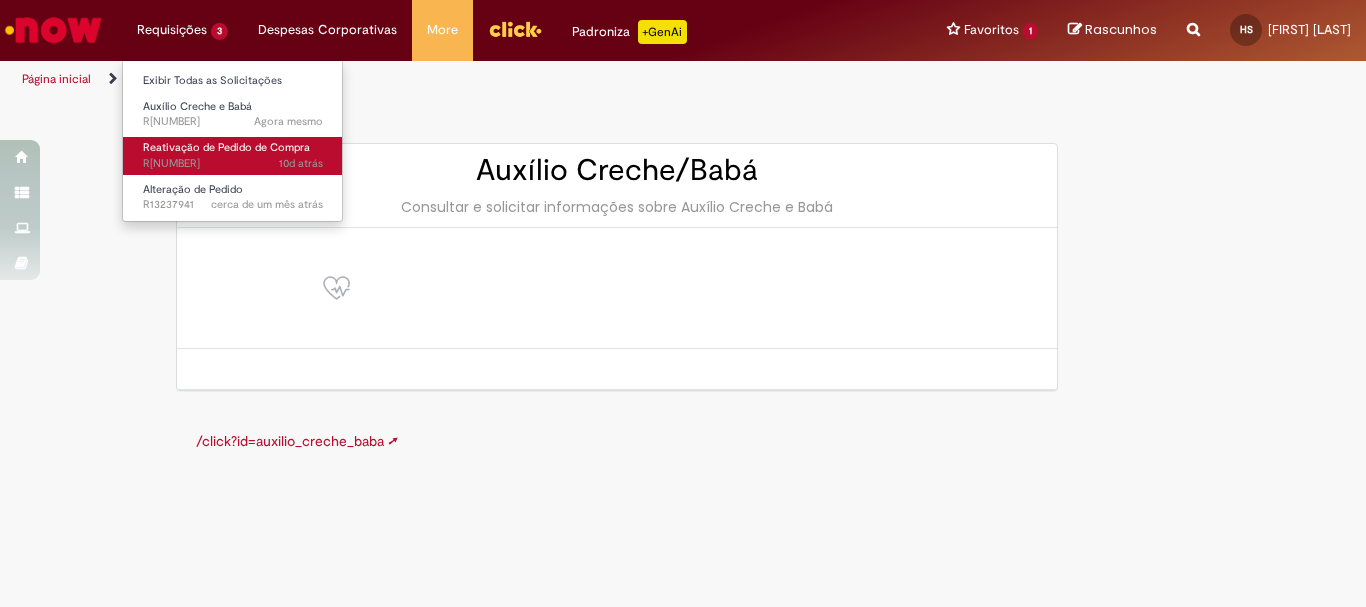 click on "10d atrás 10 dias atrás  R13322757" at bounding box center [233, 164] 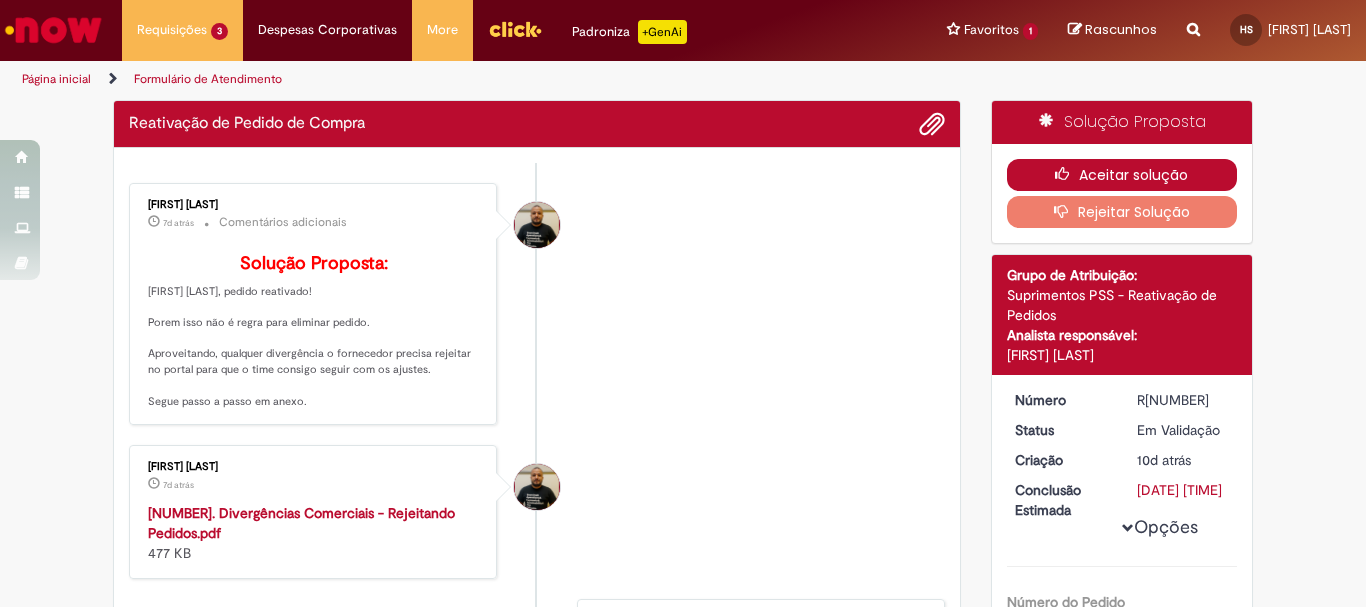 click on "Aceitar solução" at bounding box center (1122, 175) 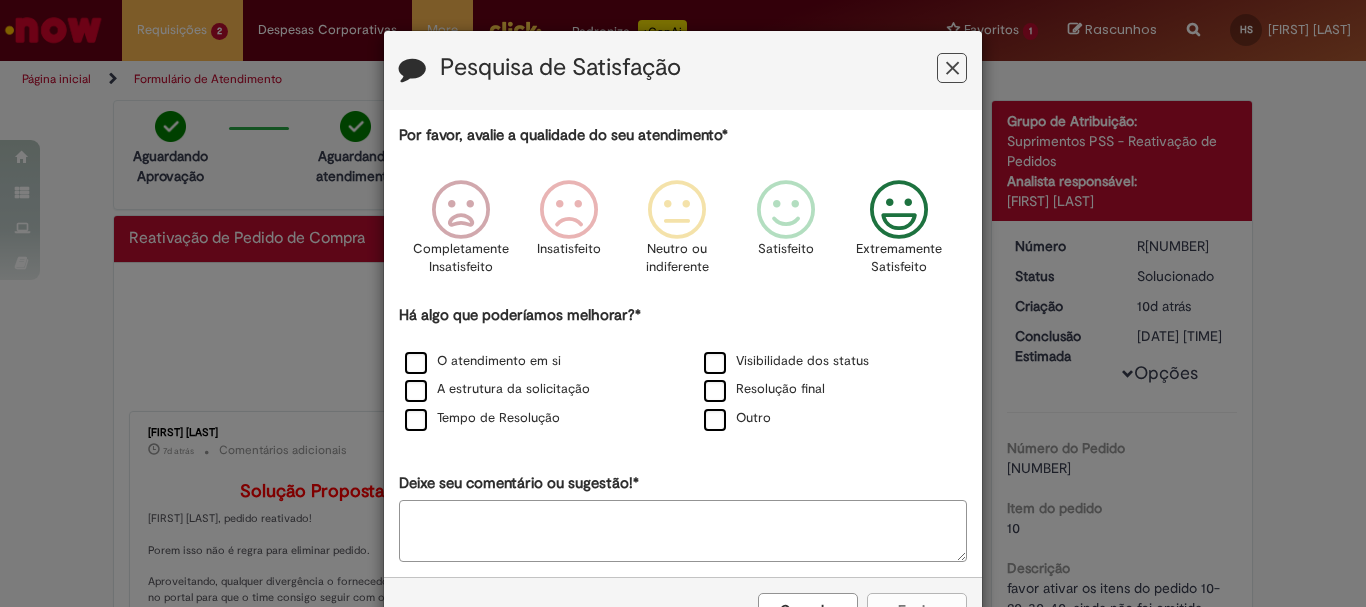 click at bounding box center [899, 210] 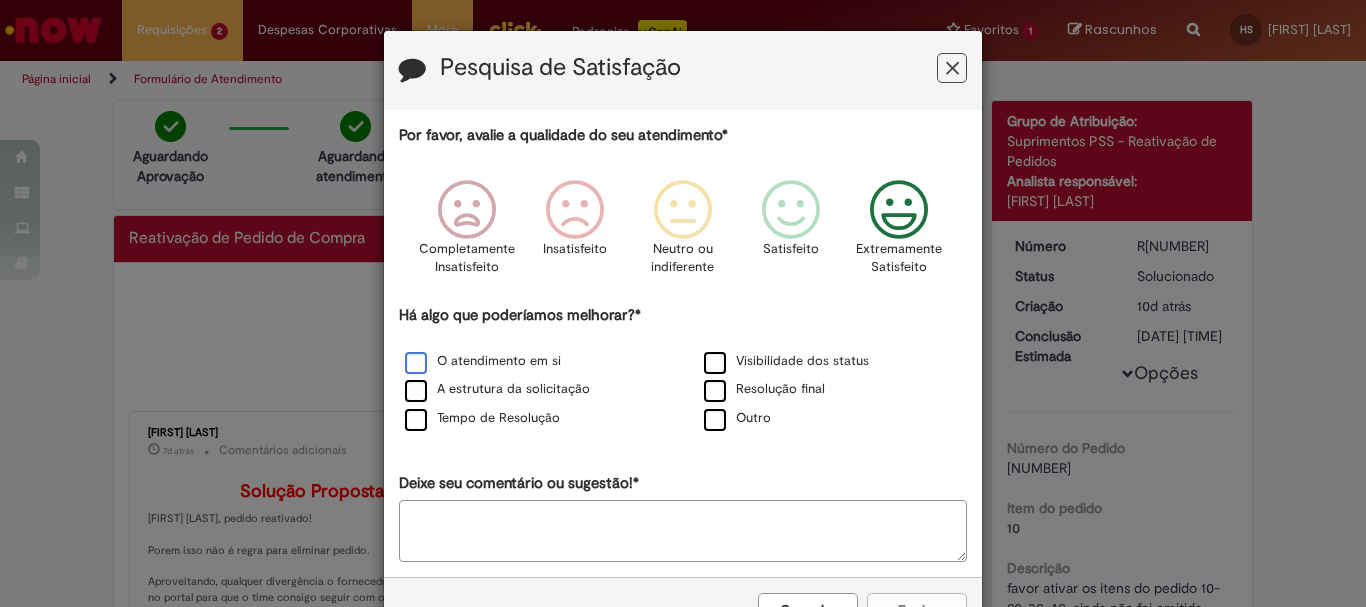 click on "O atendimento em si" at bounding box center [483, 361] 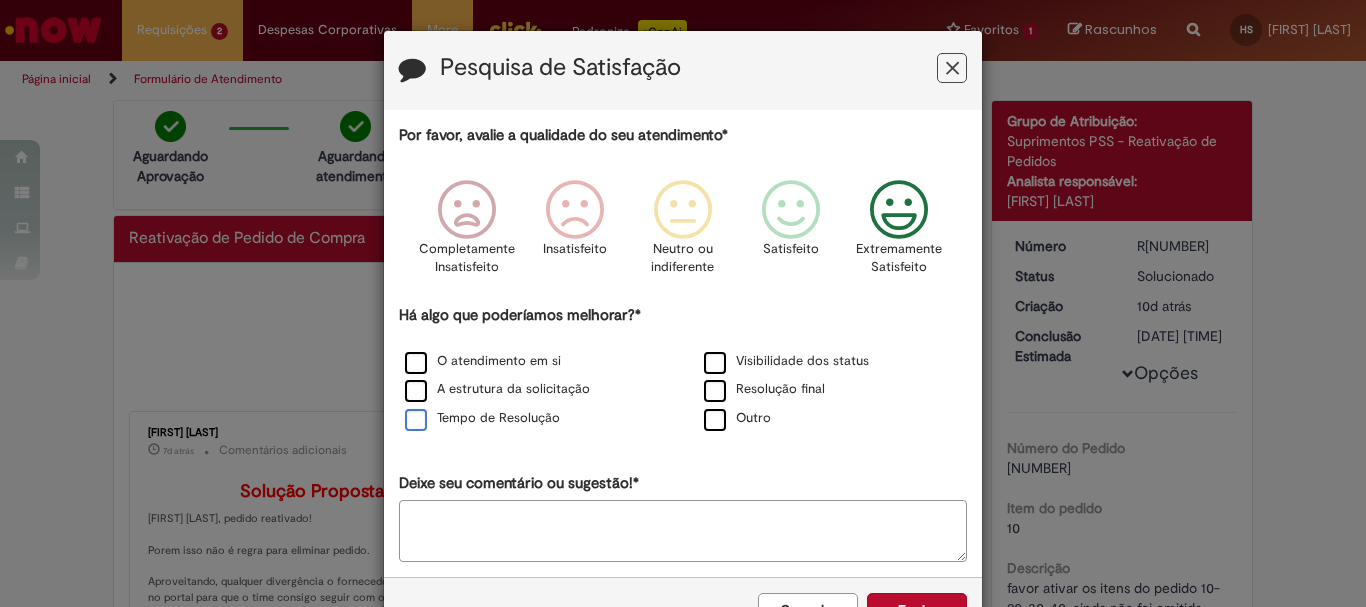 click on "Tempo de Resolução" at bounding box center (482, 418) 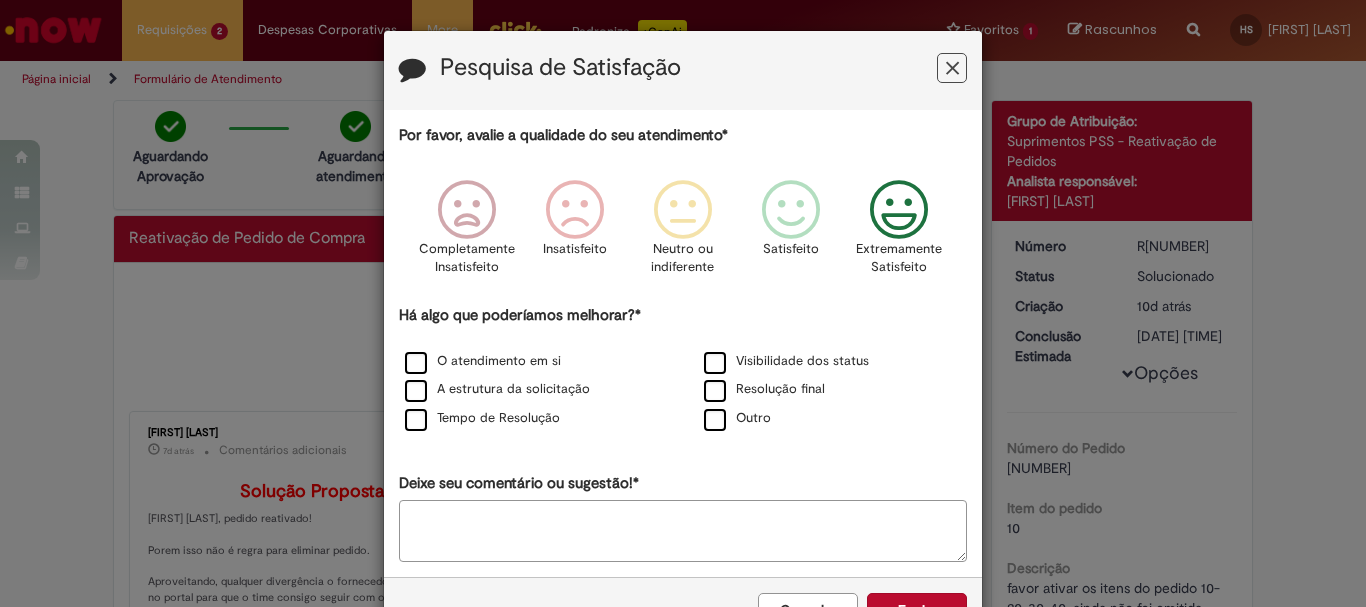 click on "Enviar" at bounding box center [917, 610] 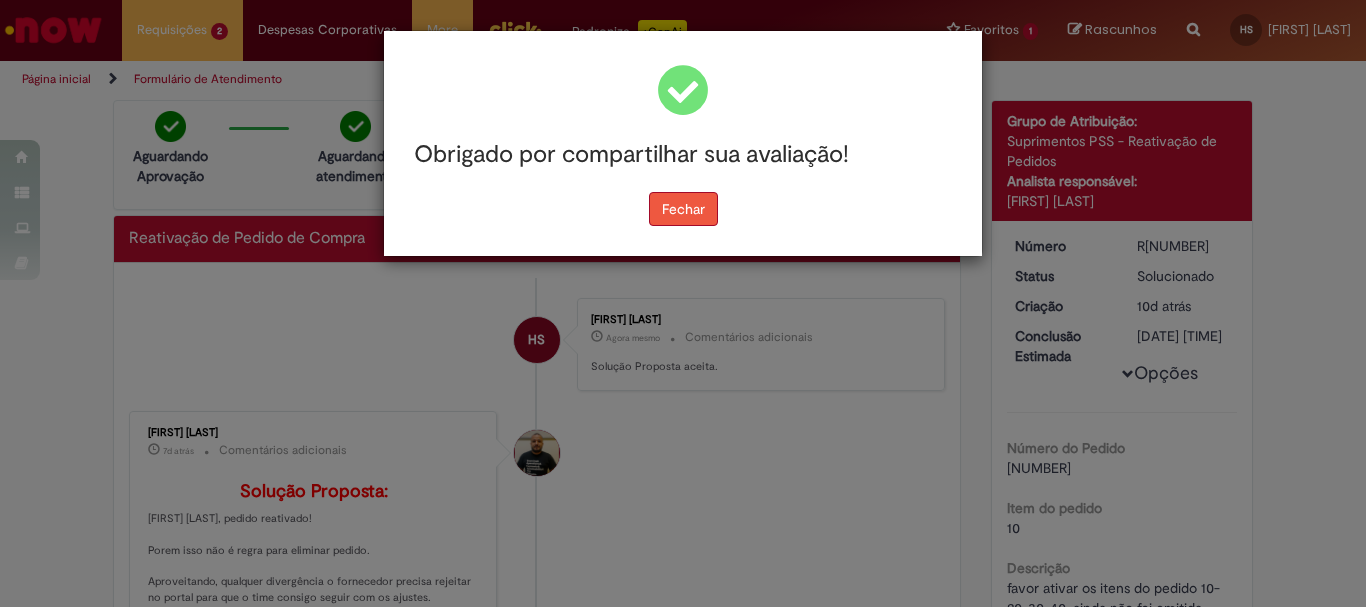 click on "Fechar" at bounding box center (683, 209) 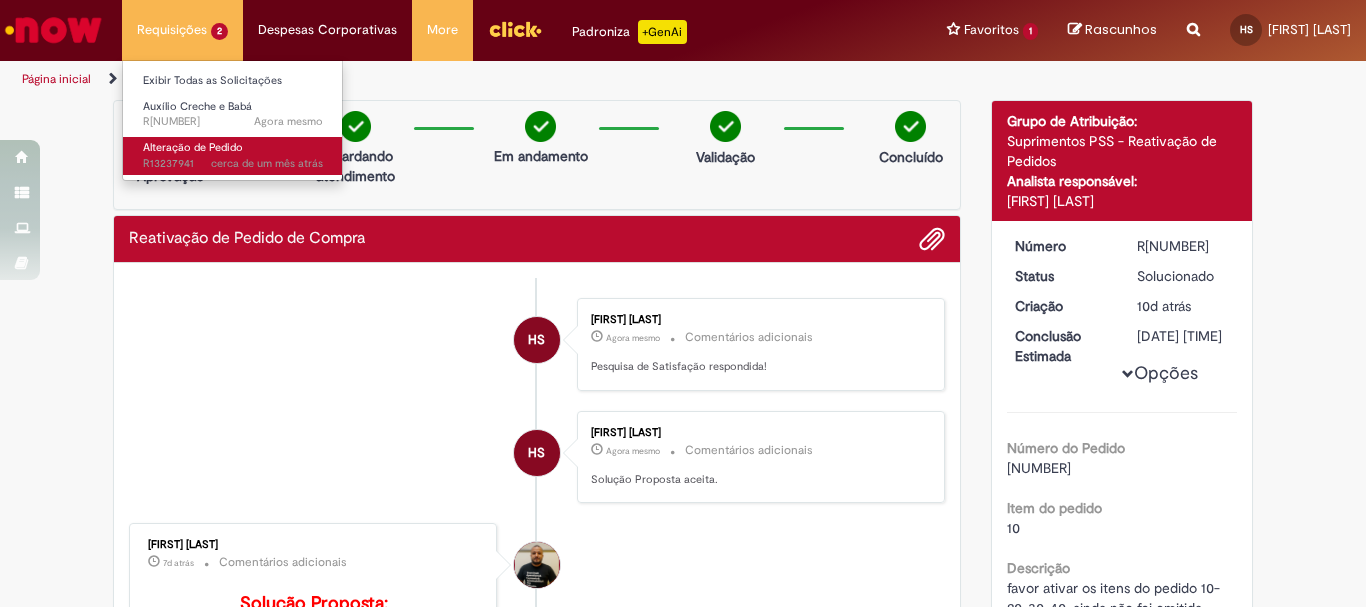 click on "Alteração de Pedido" at bounding box center (193, 147) 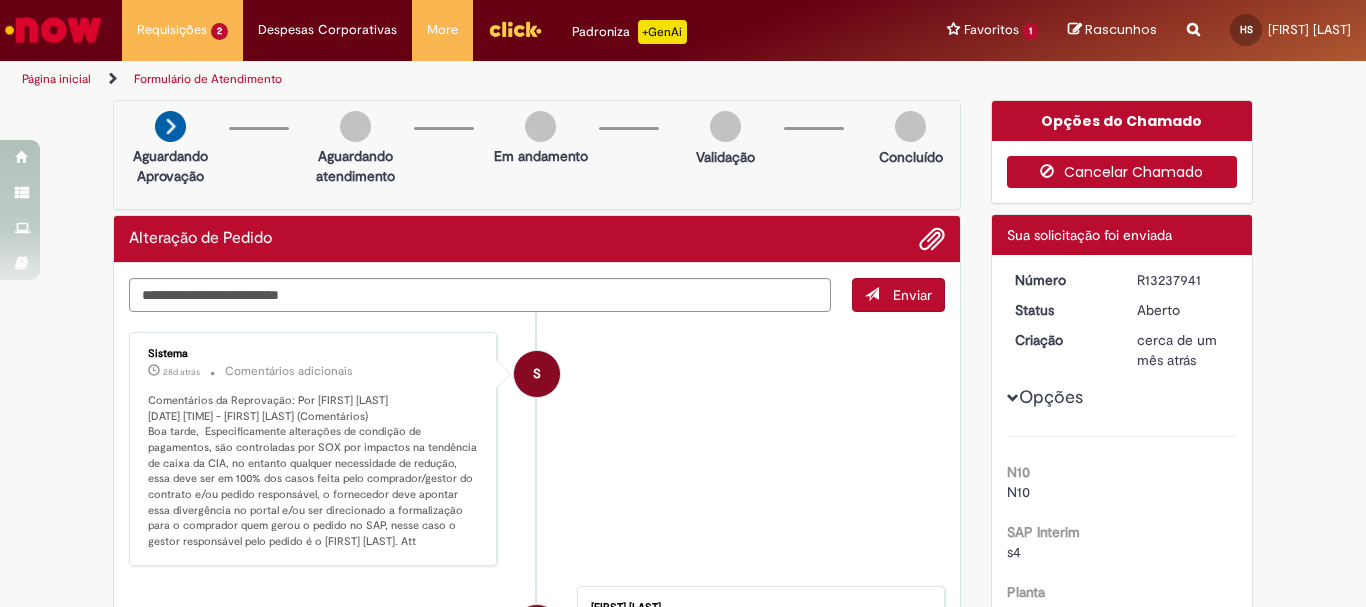 click on "Cancelar Chamado" at bounding box center [1122, 172] 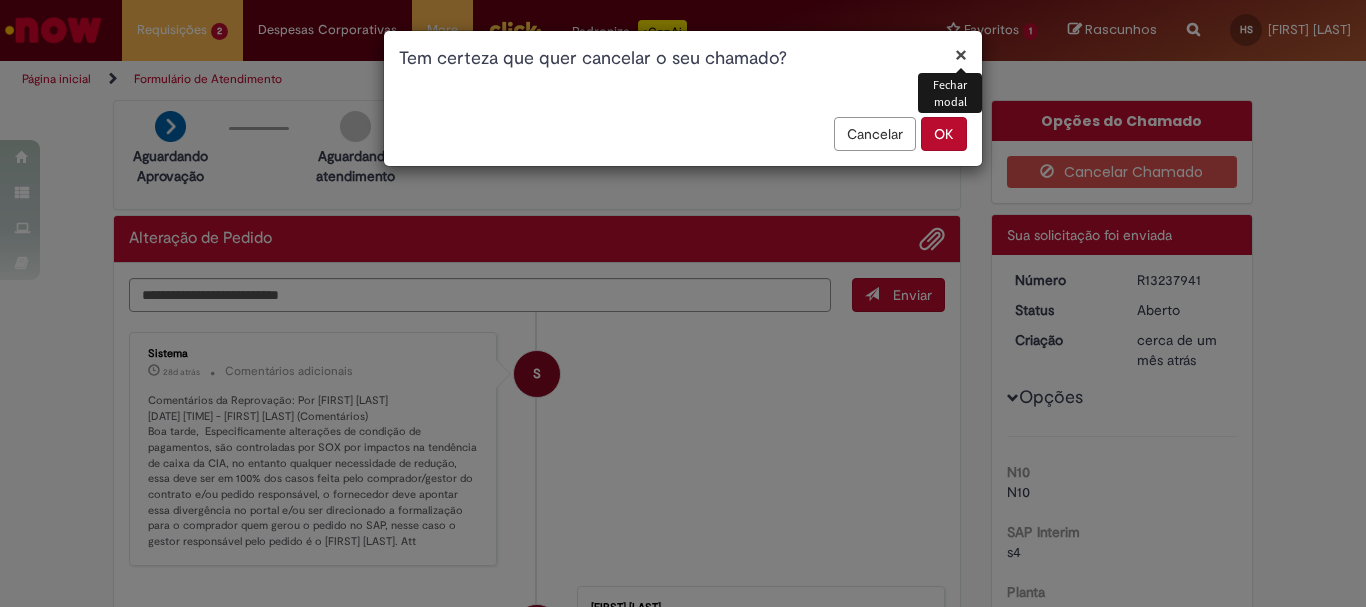 click on "OK" at bounding box center (944, 134) 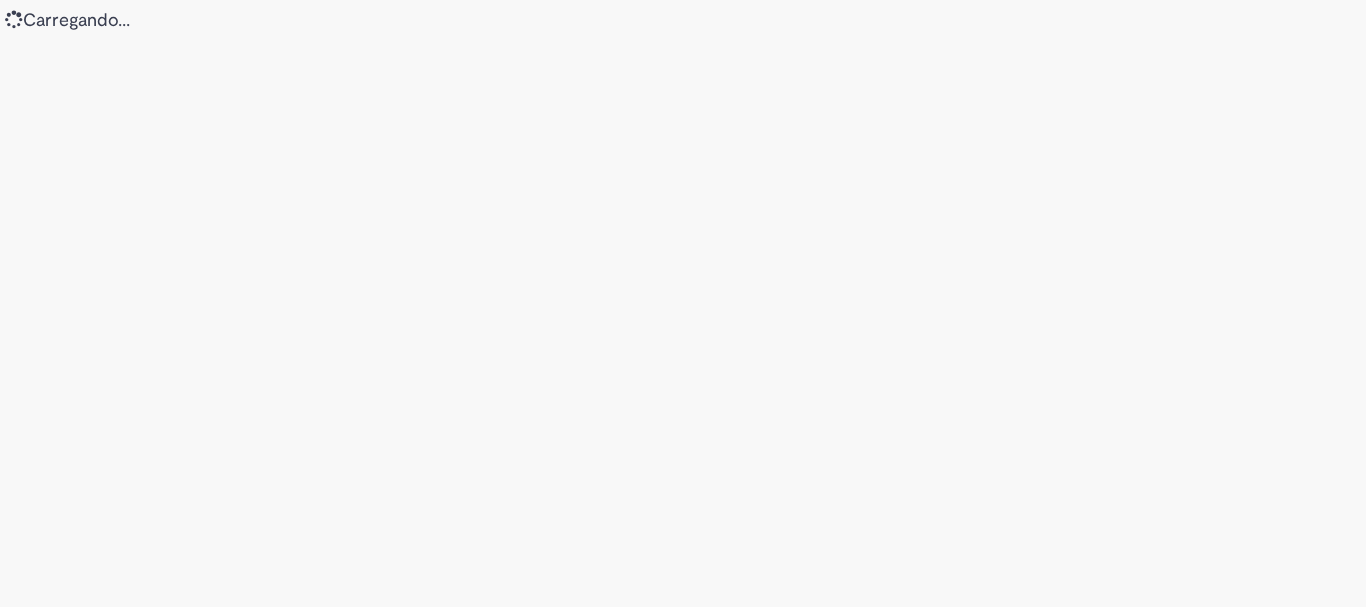 scroll, scrollTop: 0, scrollLeft: 0, axis: both 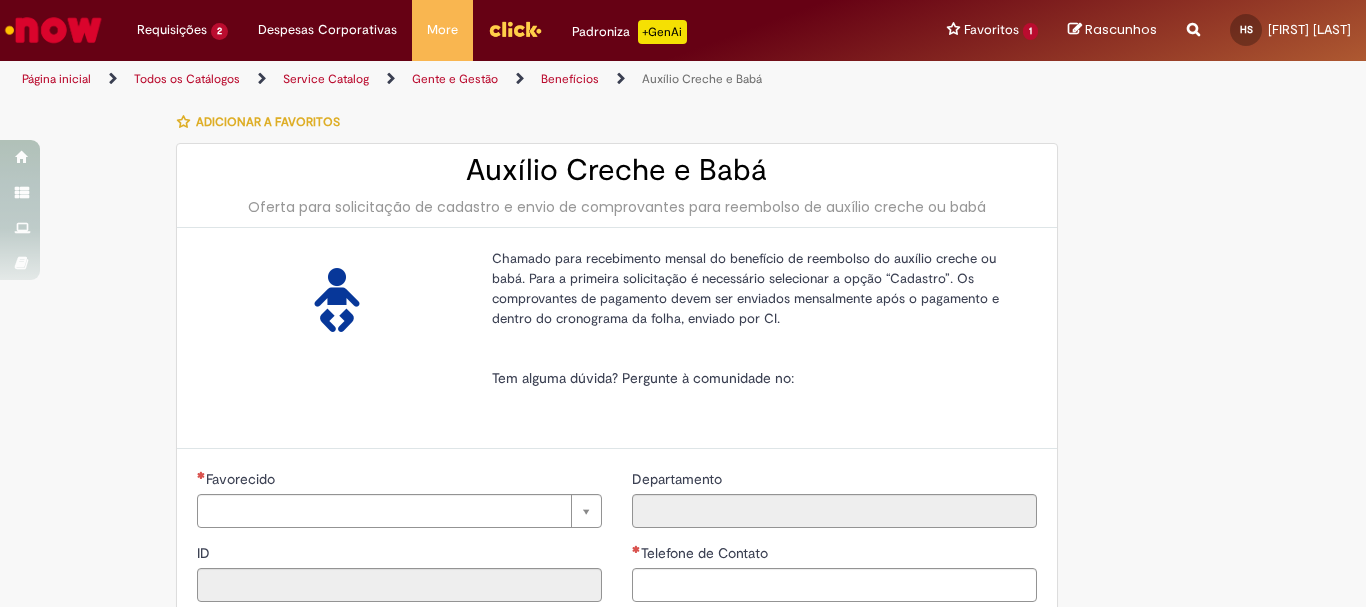 type on "********" 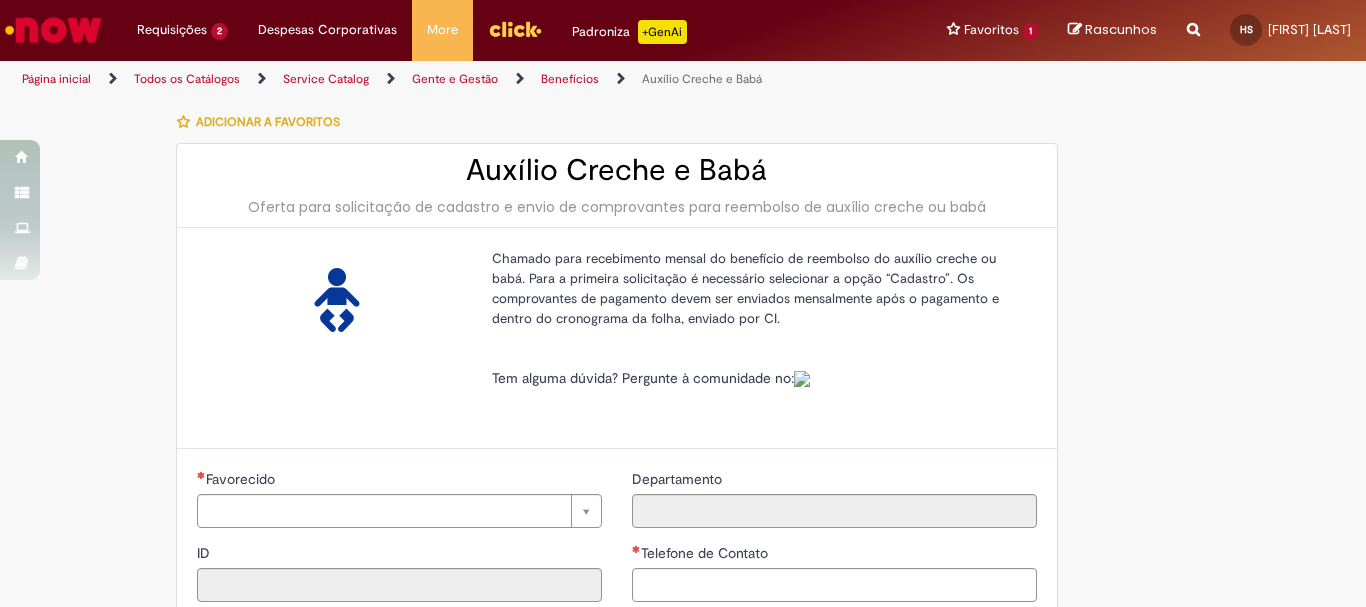 type on "**********" 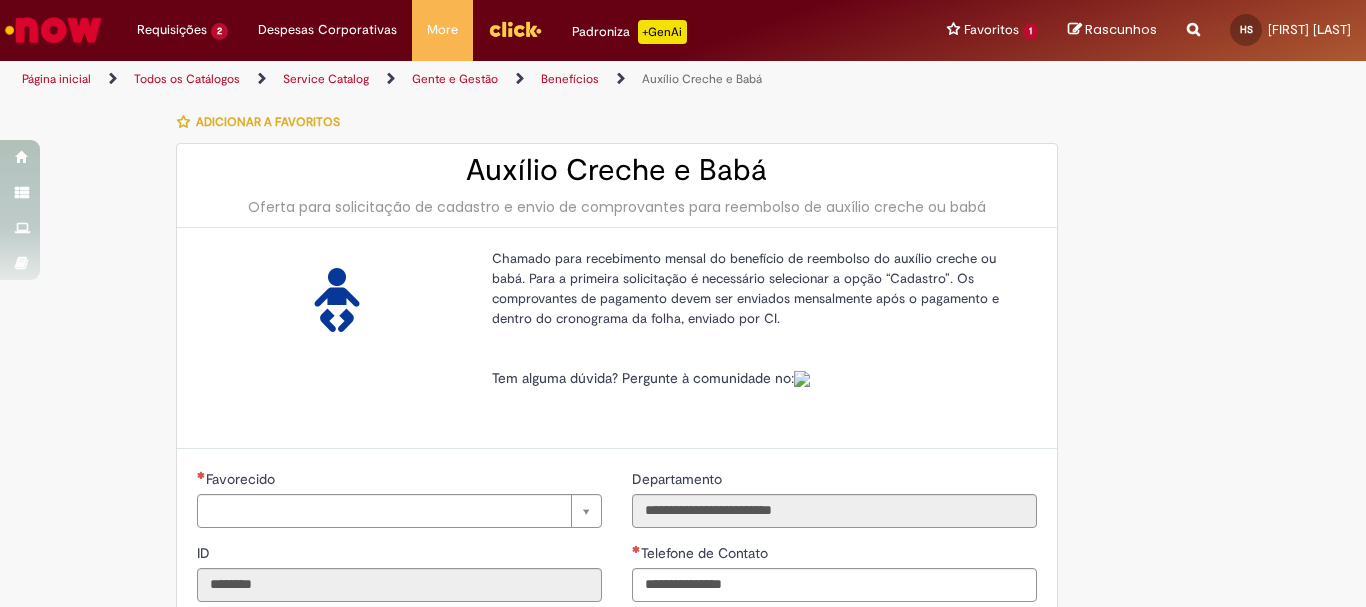 type on "**********" 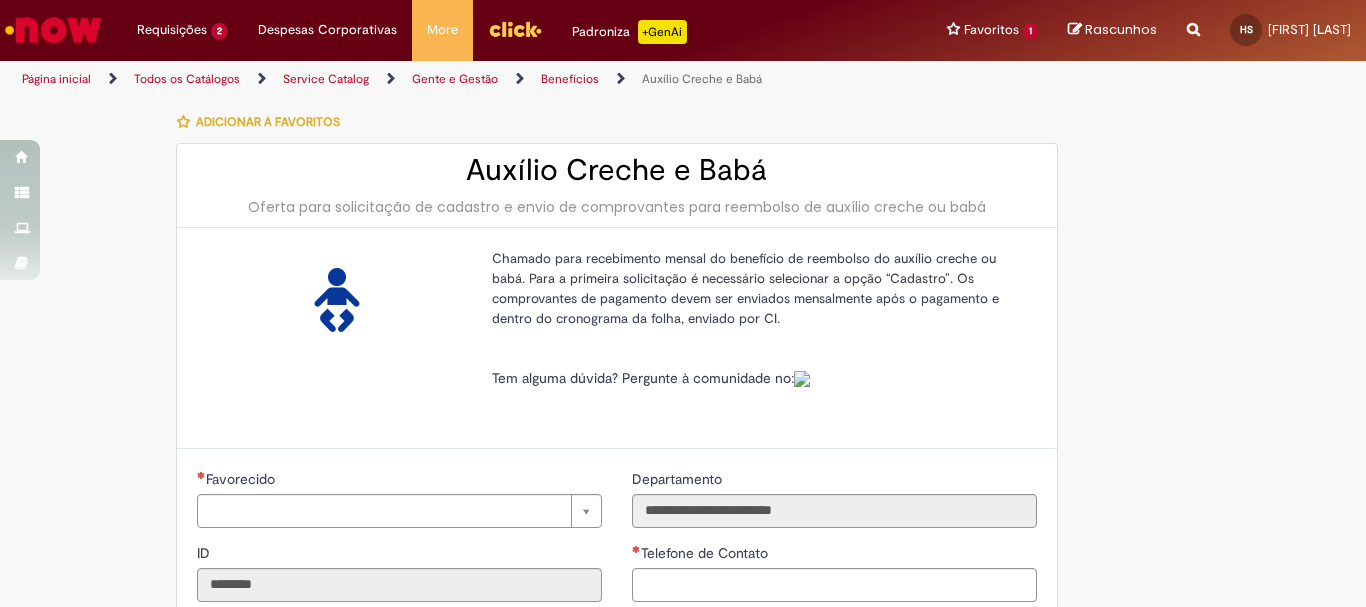 type on "**********" 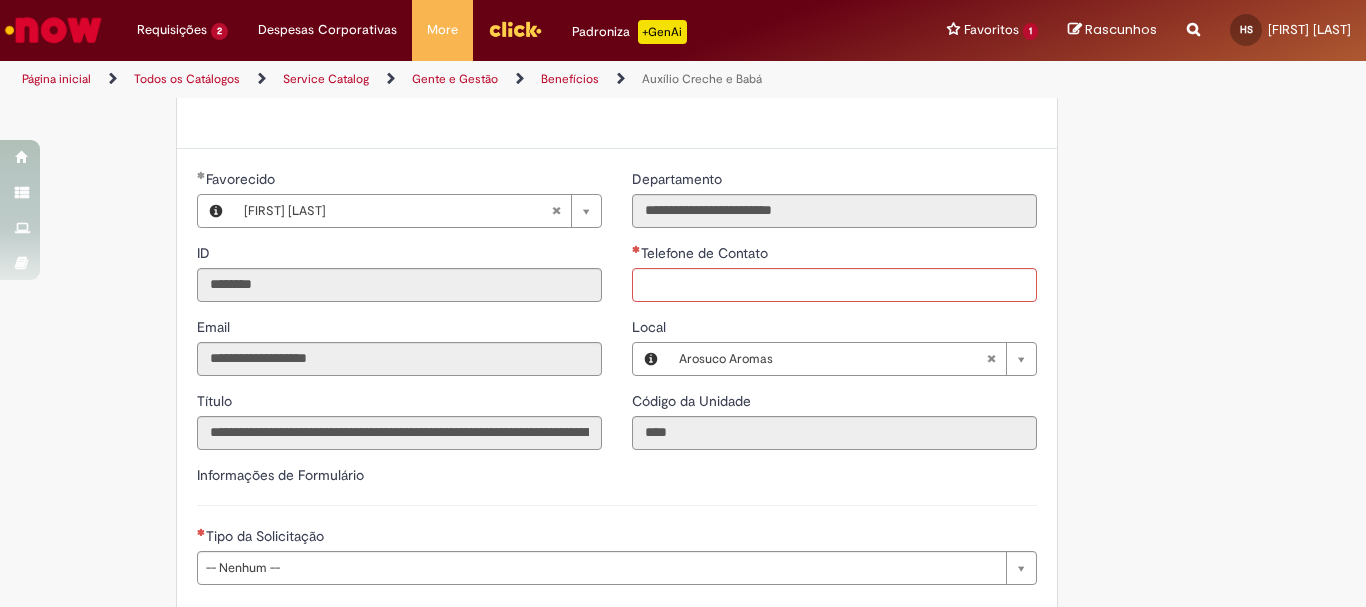 scroll, scrollTop: 400, scrollLeft: 0, axis: vertical 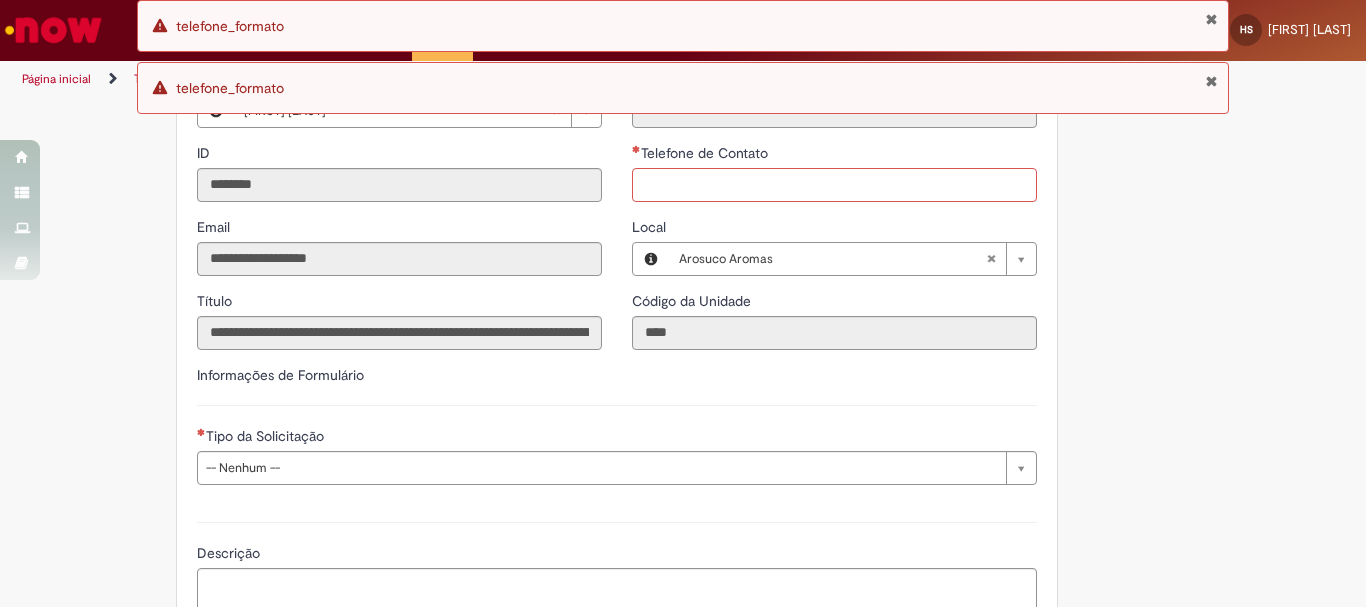 click on "Telefone de Contato" at bounding box center [834, 185] 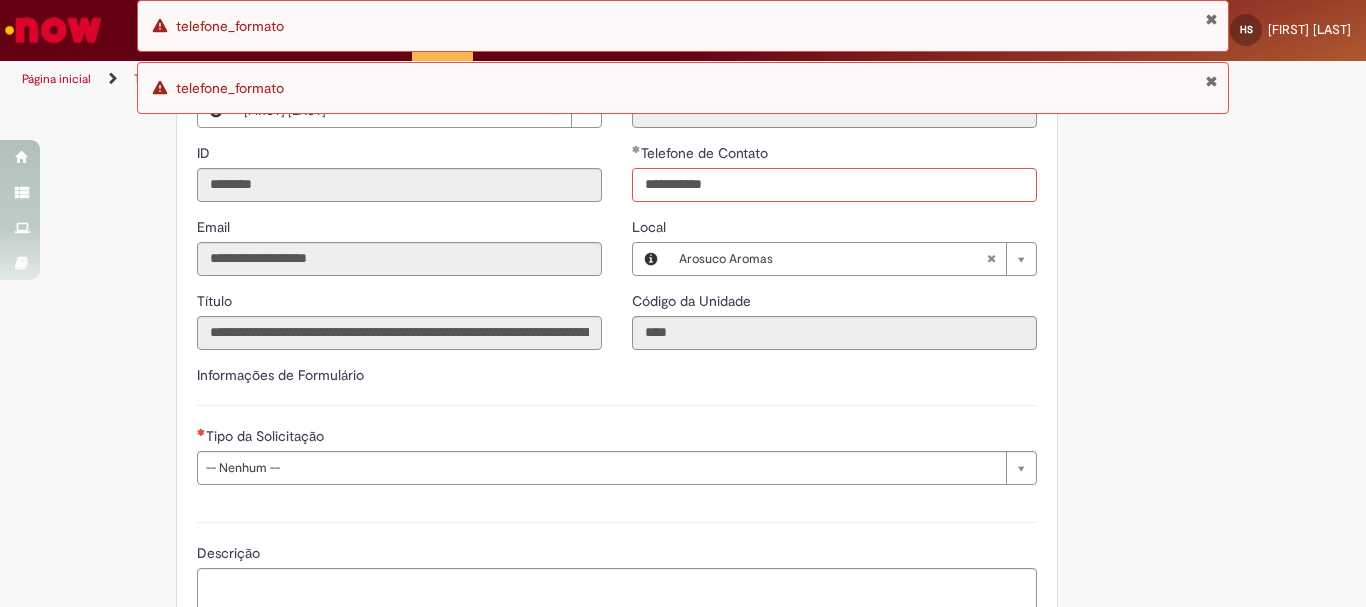 drag, startPoint x: 730, startPoint y: 206, endPoint x: 465, endPoint y: 227, distance: 265.83078 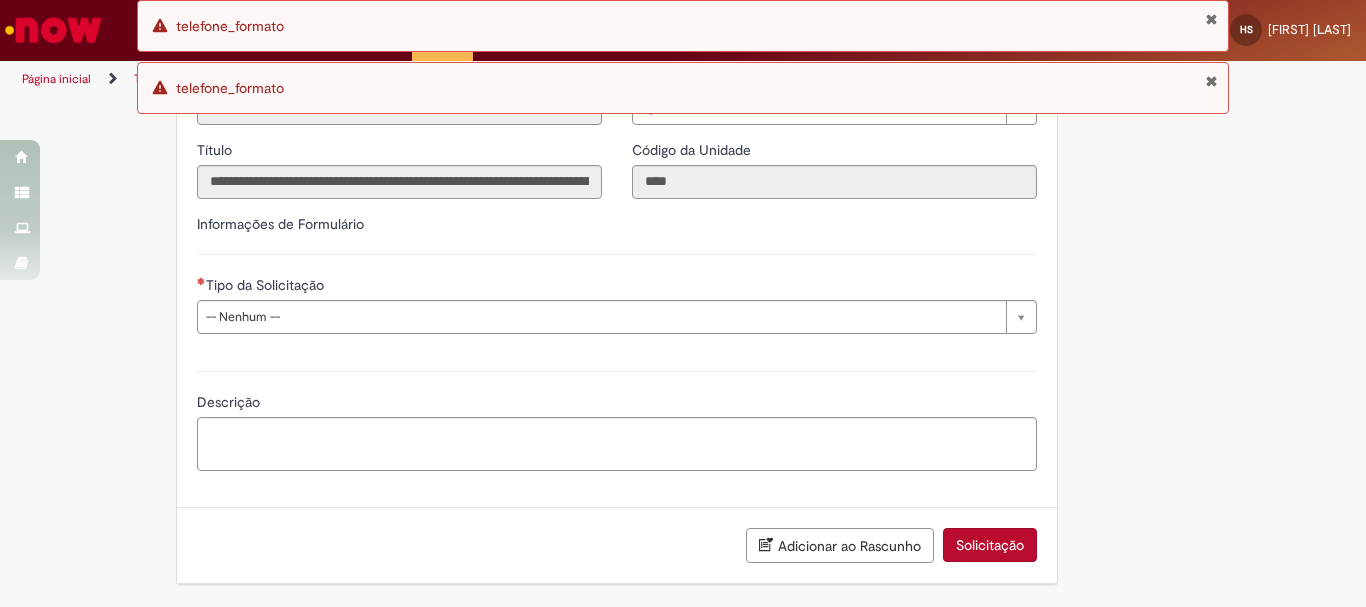 type on "**********" 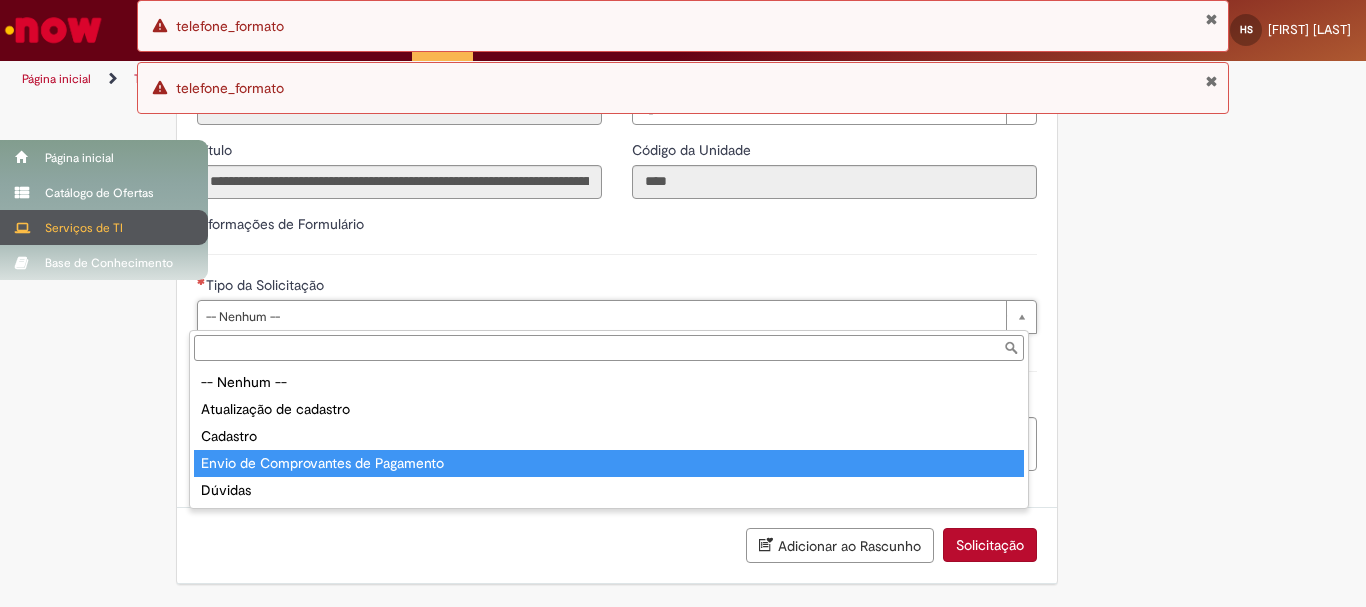 type on "**********" 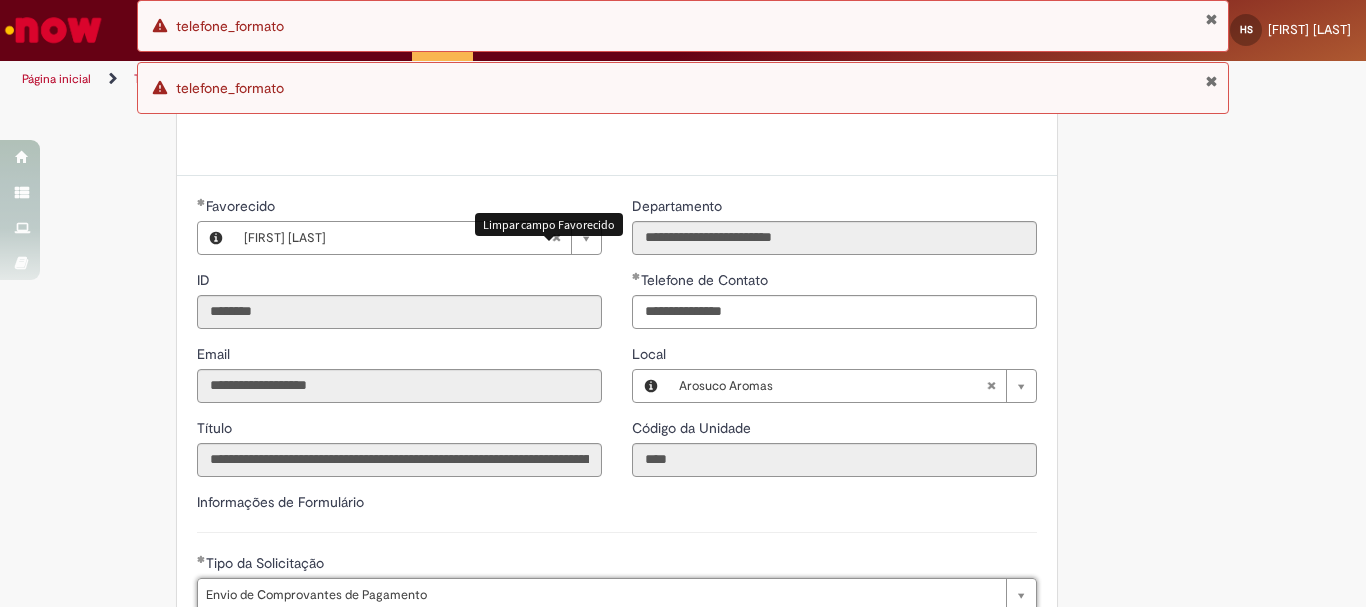 scroll, scrollTop: 673, scrollLeft: 0, axis: vertical 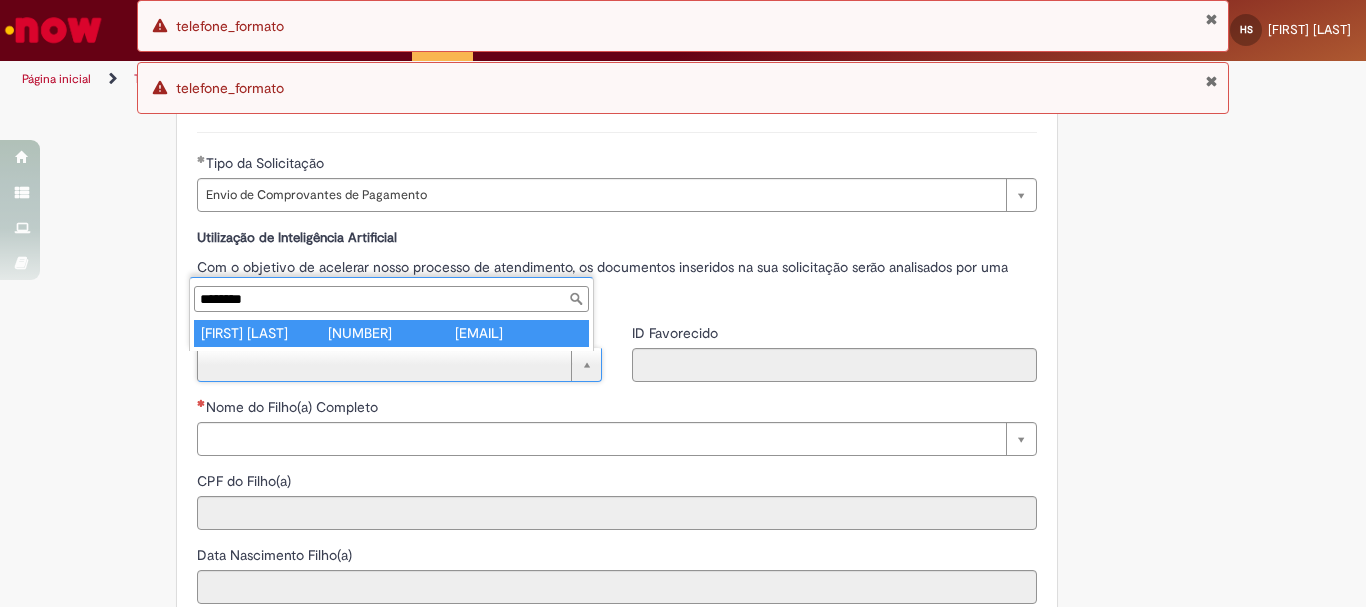 type on "********" 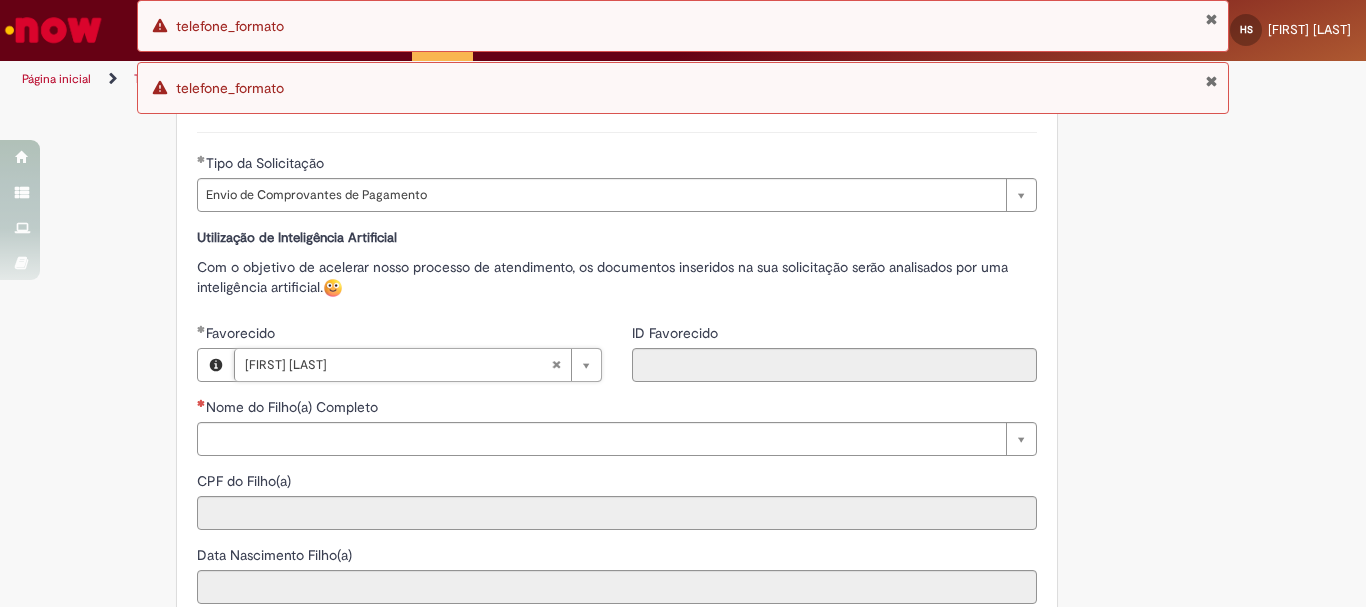 type on "********" 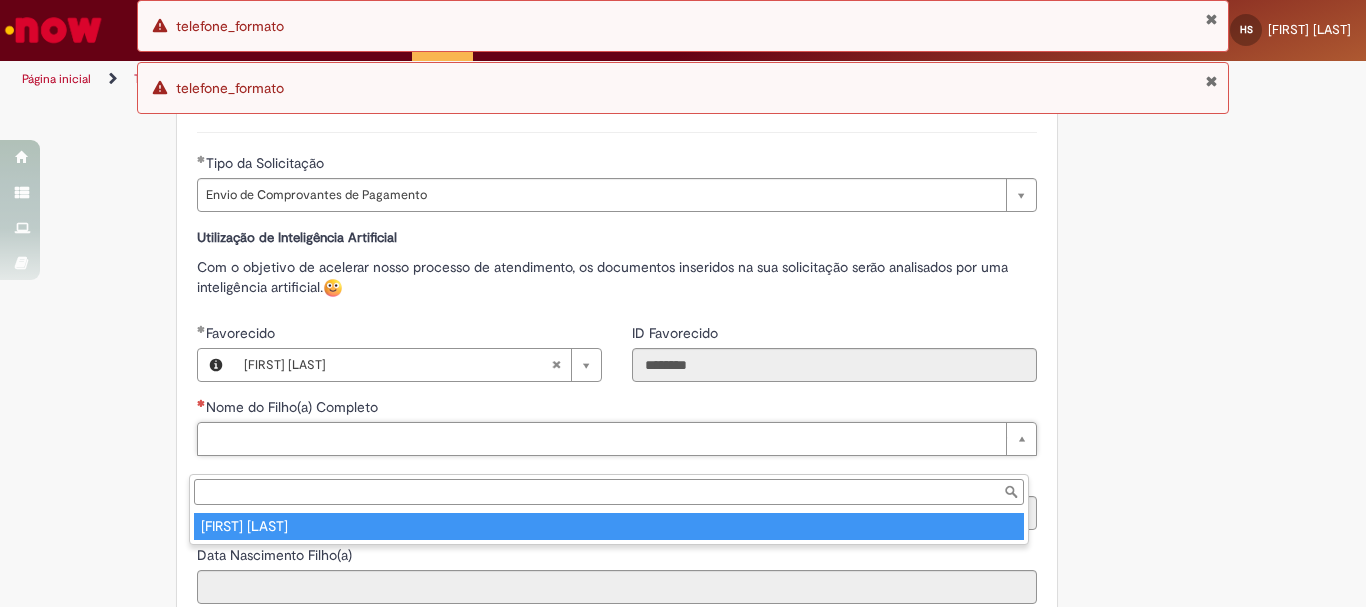 type on "**********" 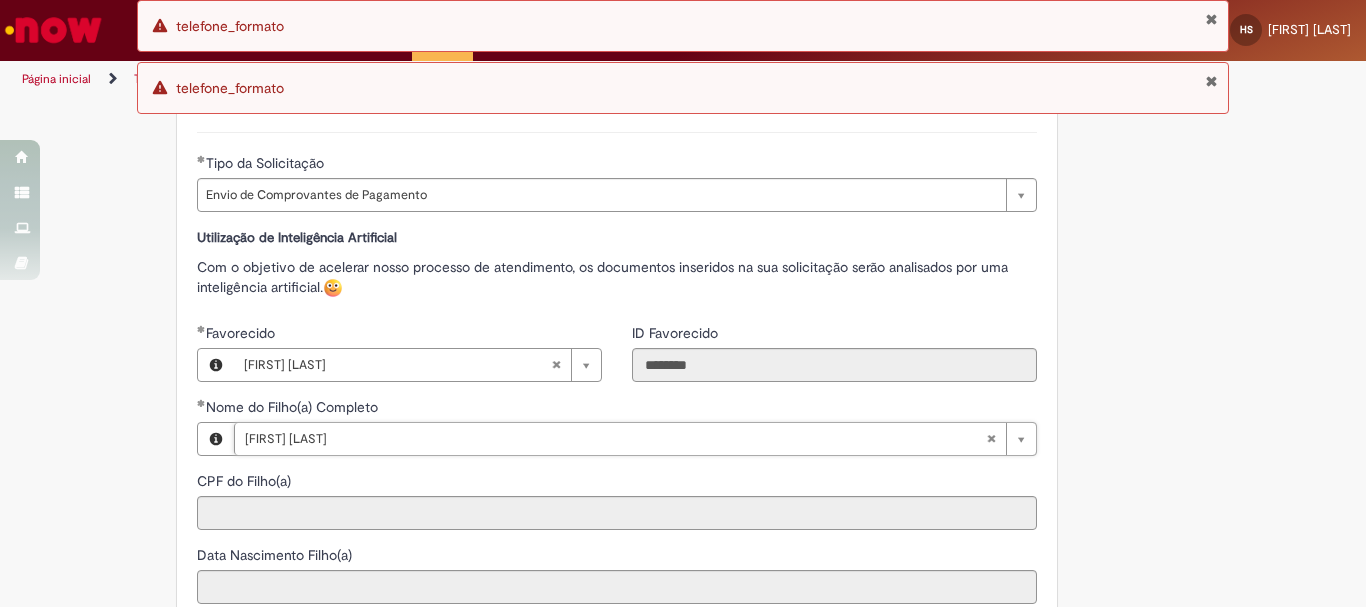 type on "**********" 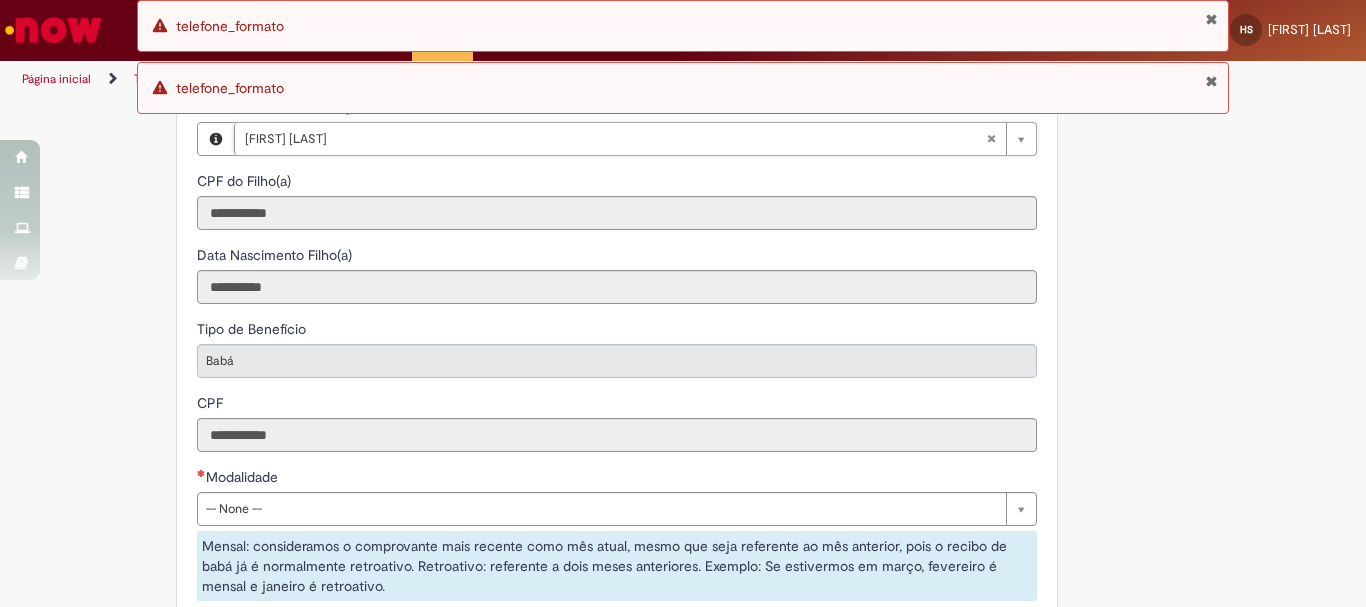scroll, scrollTop: 1173, scrollLeft: 0, axis: vertical 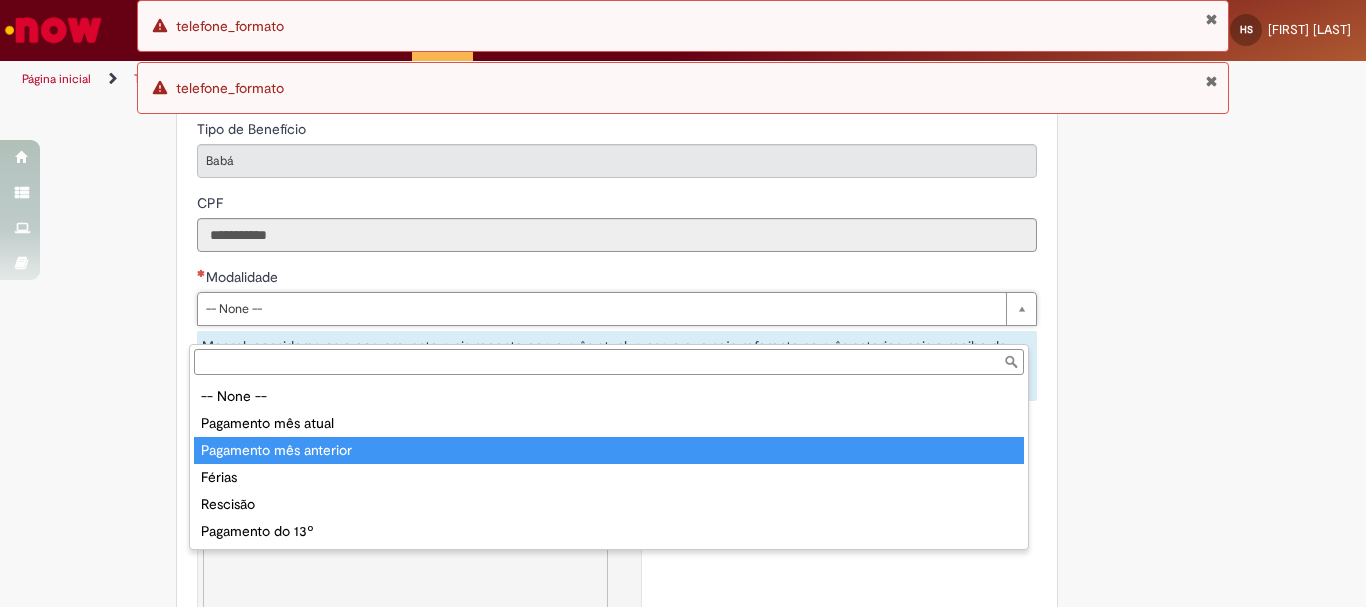 type on "**********" 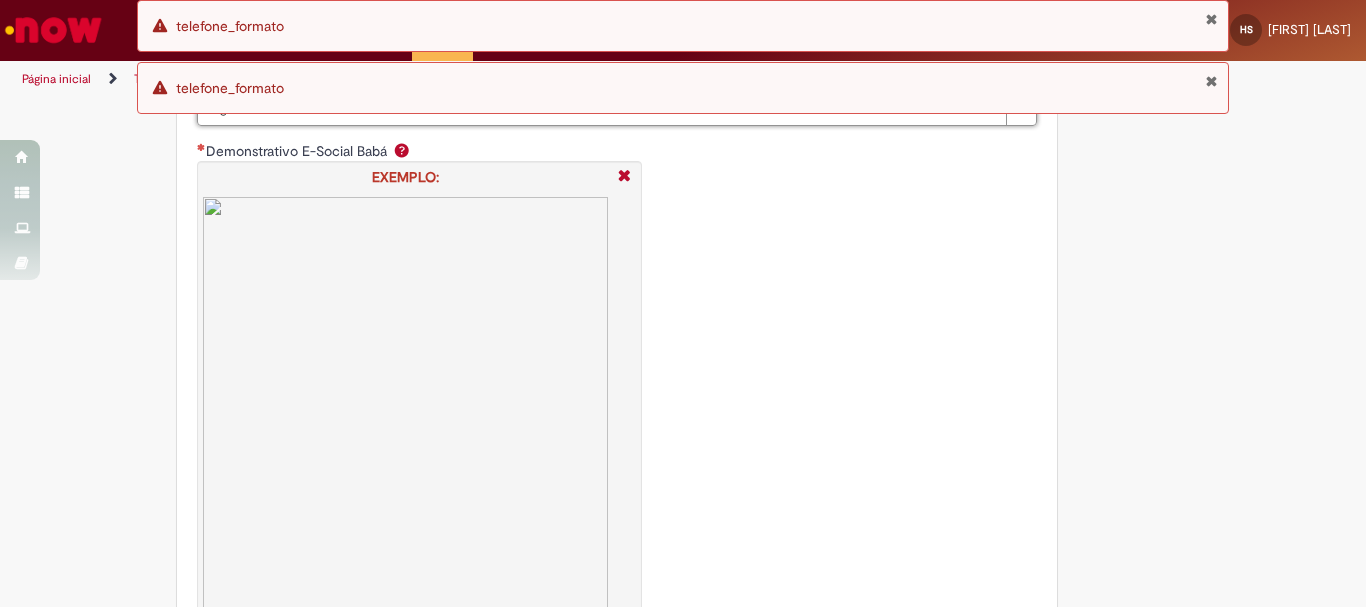 scroll, scrollTop: 1173, scrollLeft: 0, axis: vertical 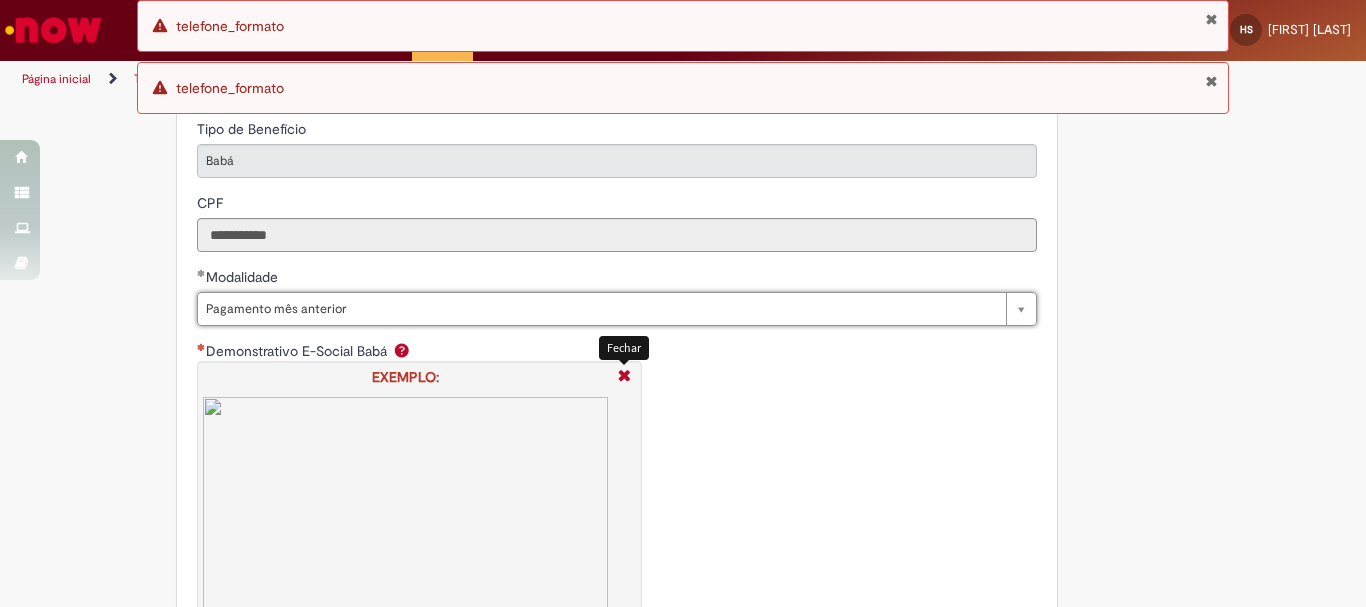 click at bounding box center (624, 377) 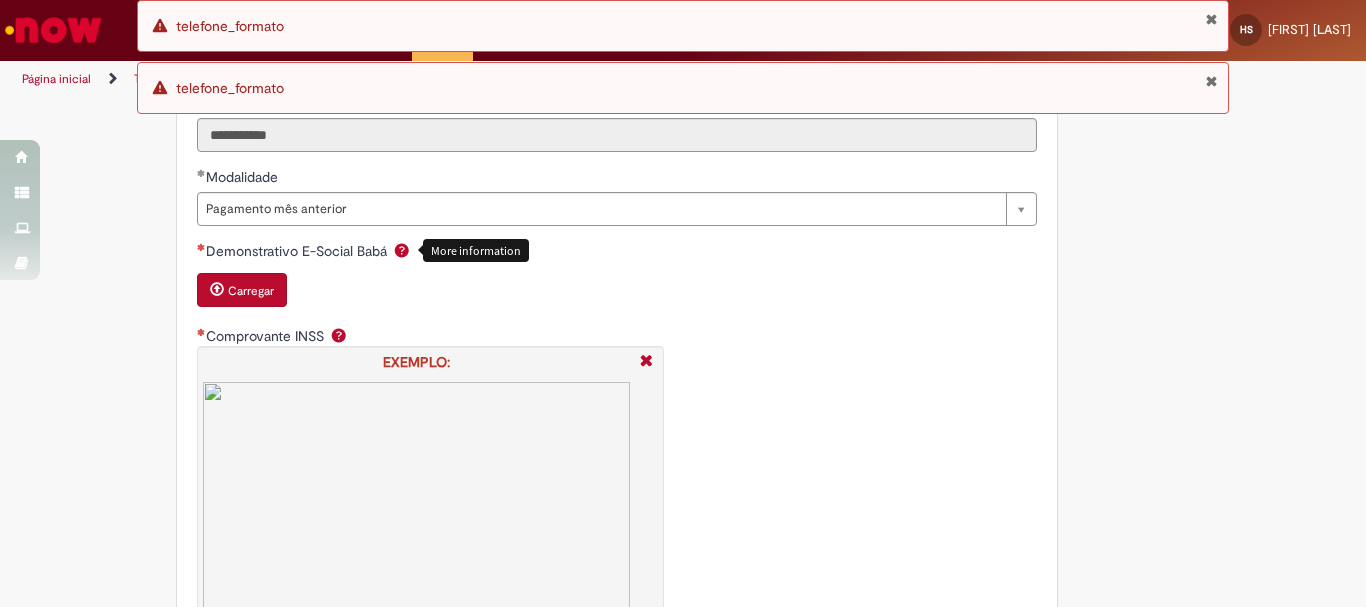 scroll, scrollTop: 1473, scrollLeft: 0, axis: vertical 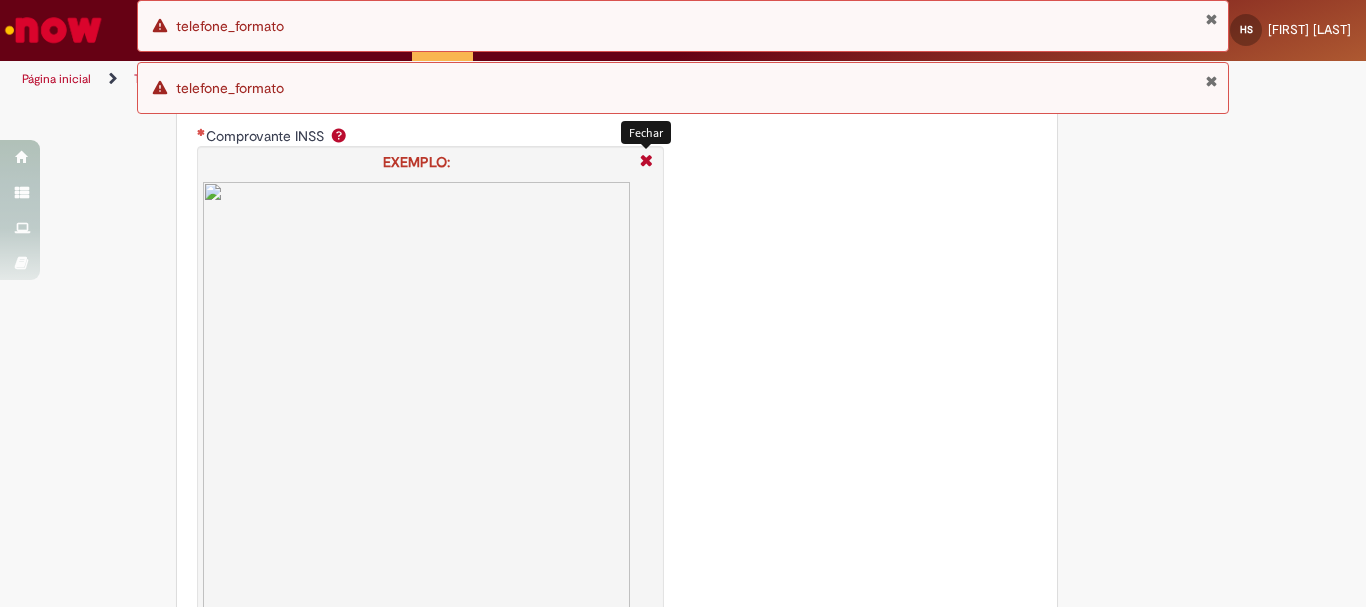 click at bounding box center [646, 162] 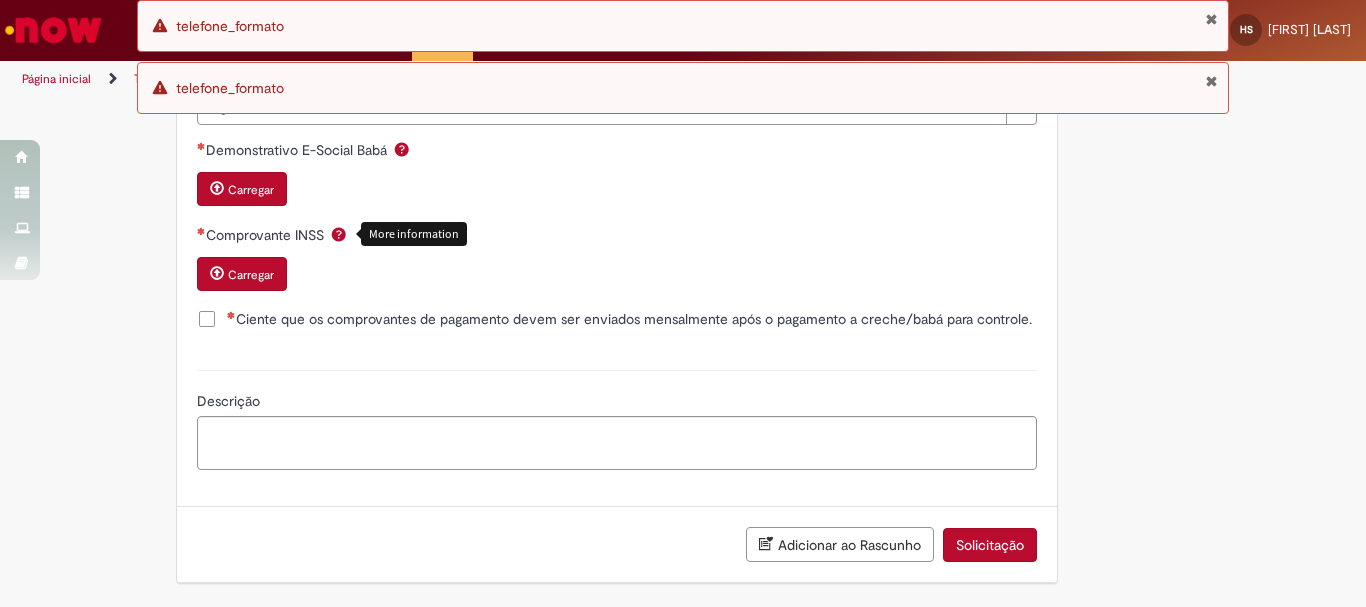 scroll, scrollTop: 1395, scrollLeft: 0, axis: vertical 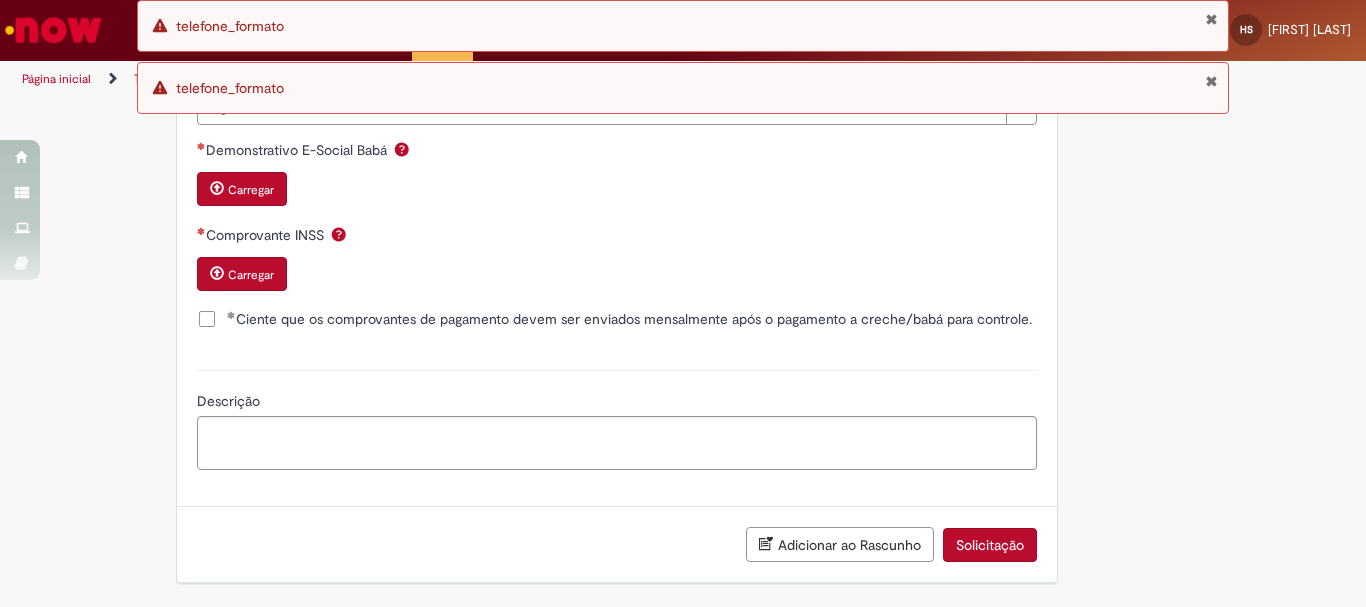 click on "Carregar" at bounding box center [242, 189] 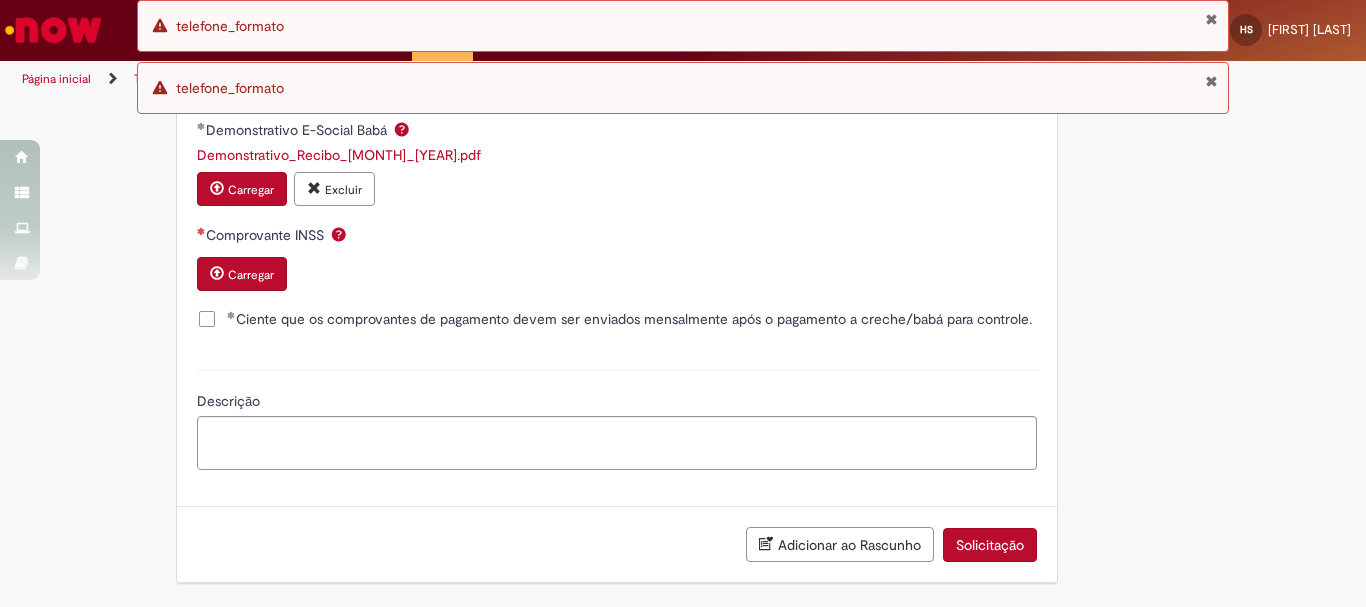 click on "Carregar" at bounding box center [251, 275] 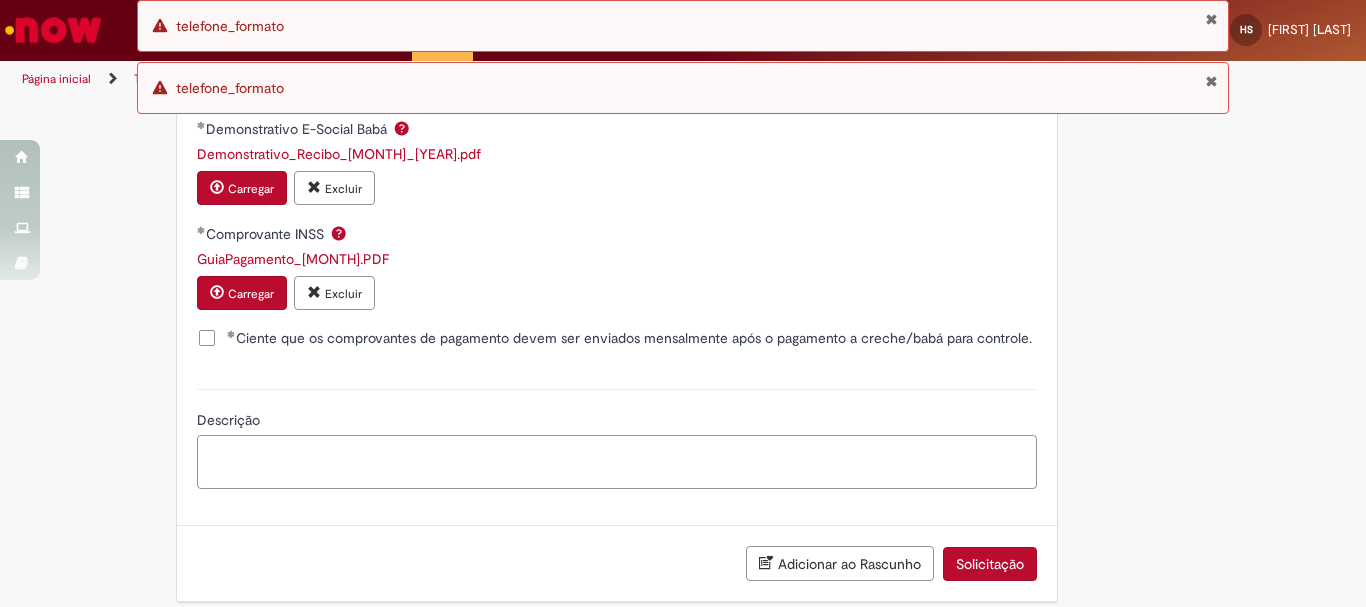 click on "Descrição" at bounding box center [617, 462] 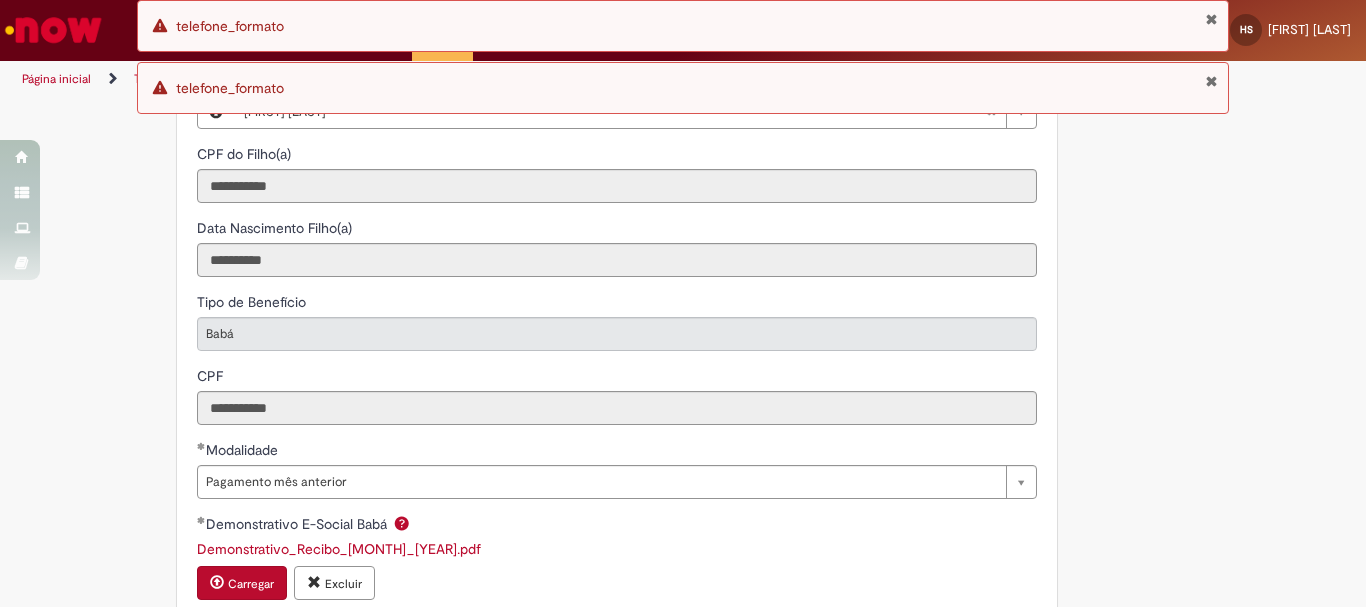 scroll, scrollTop: 1400, scrollLeft: 0, axis: vertical 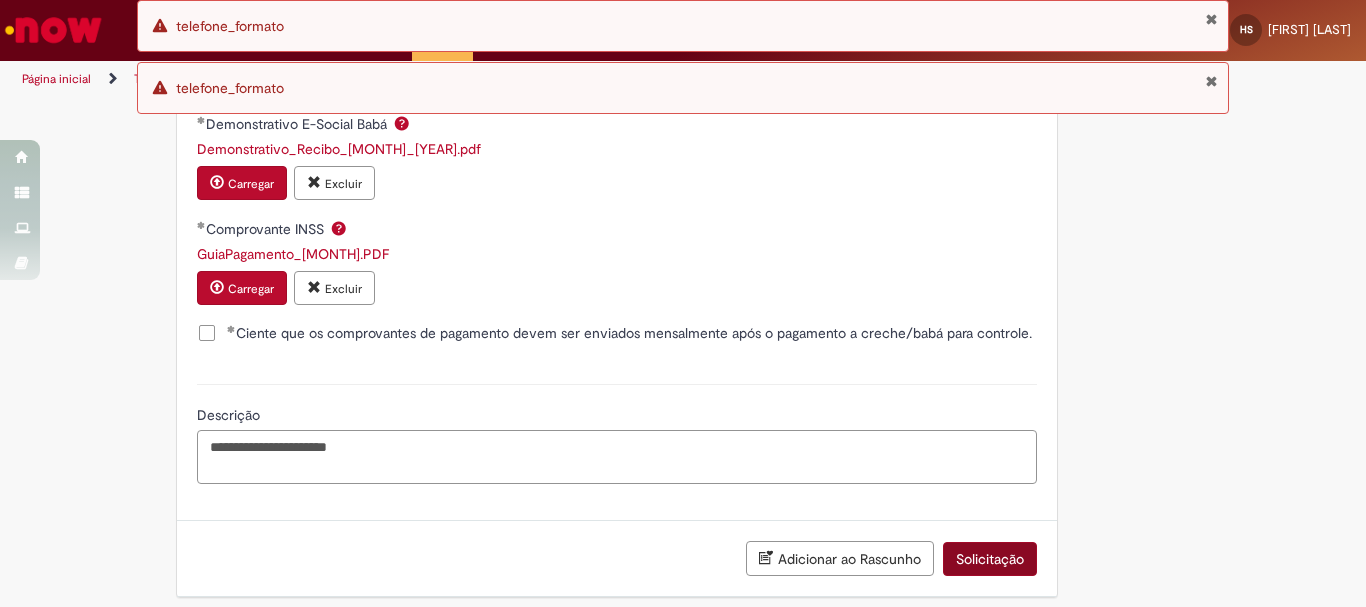 type on "**********" 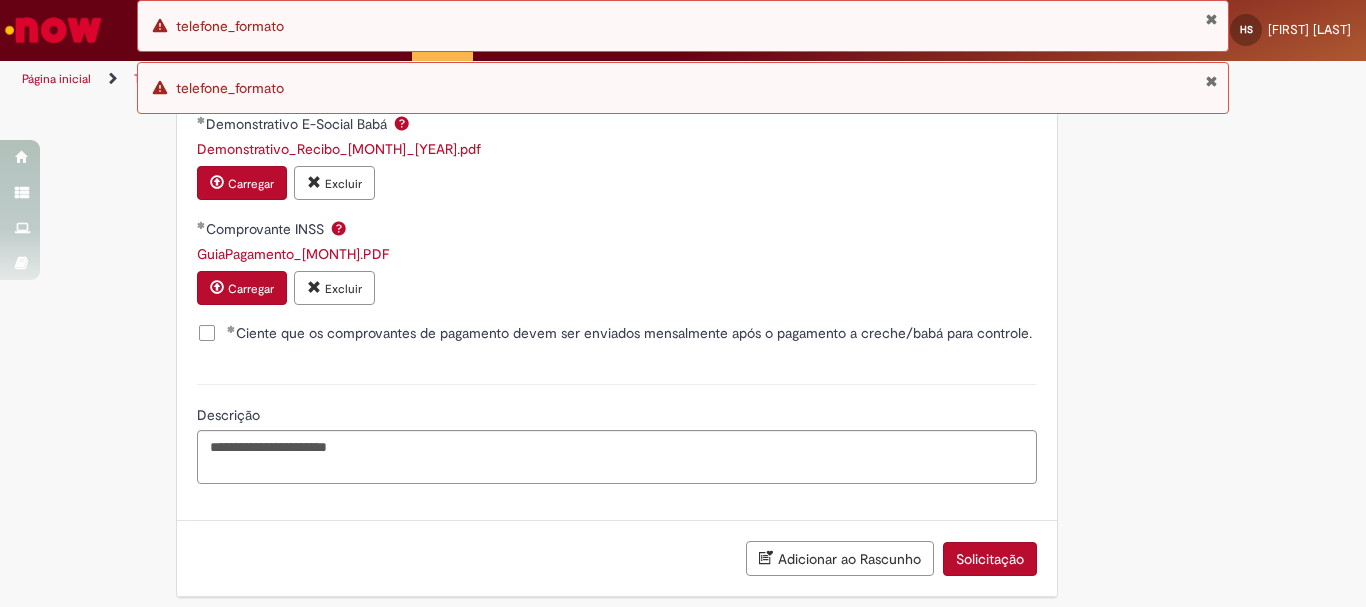 click on "Solicitação" at bounding box center [990, 559] 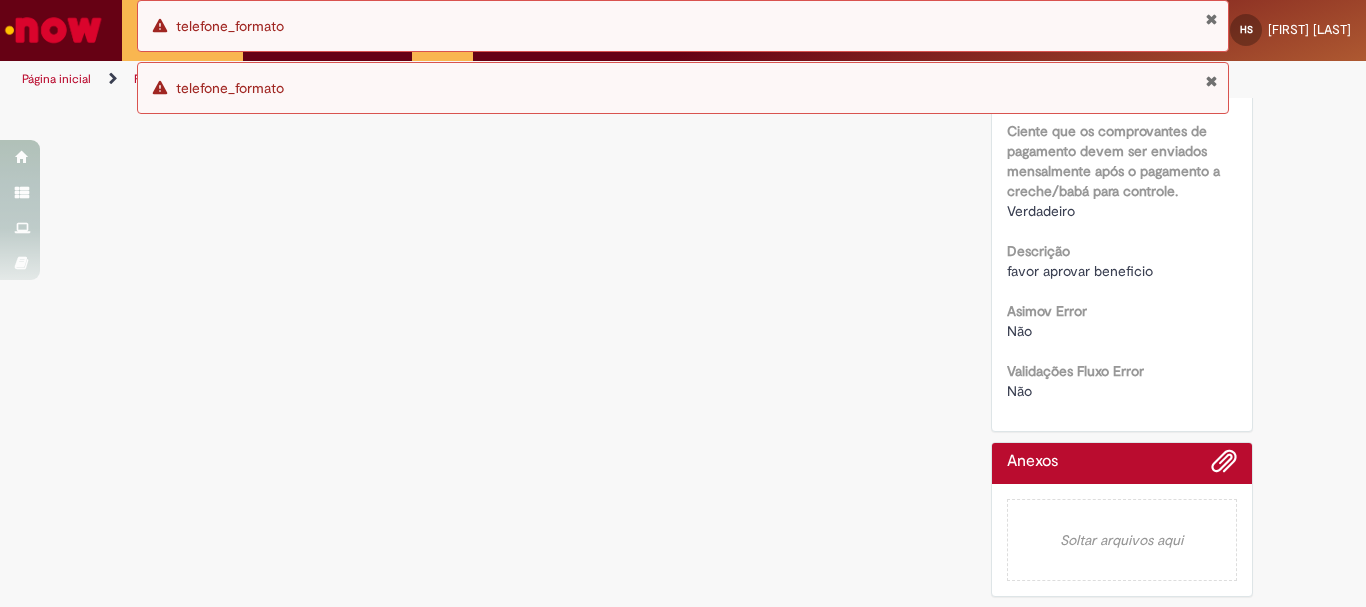 scroll, scrollTop: 0, scrollLeft: 0, axis: both 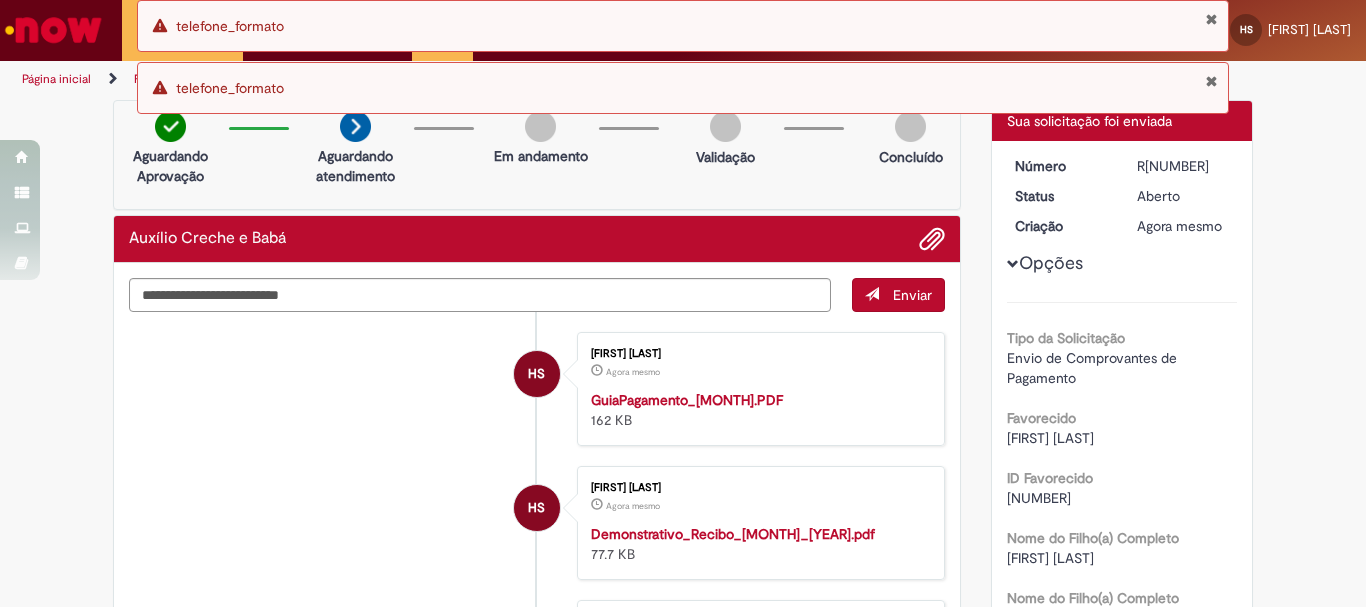 click at bounding box center [1211, 19] 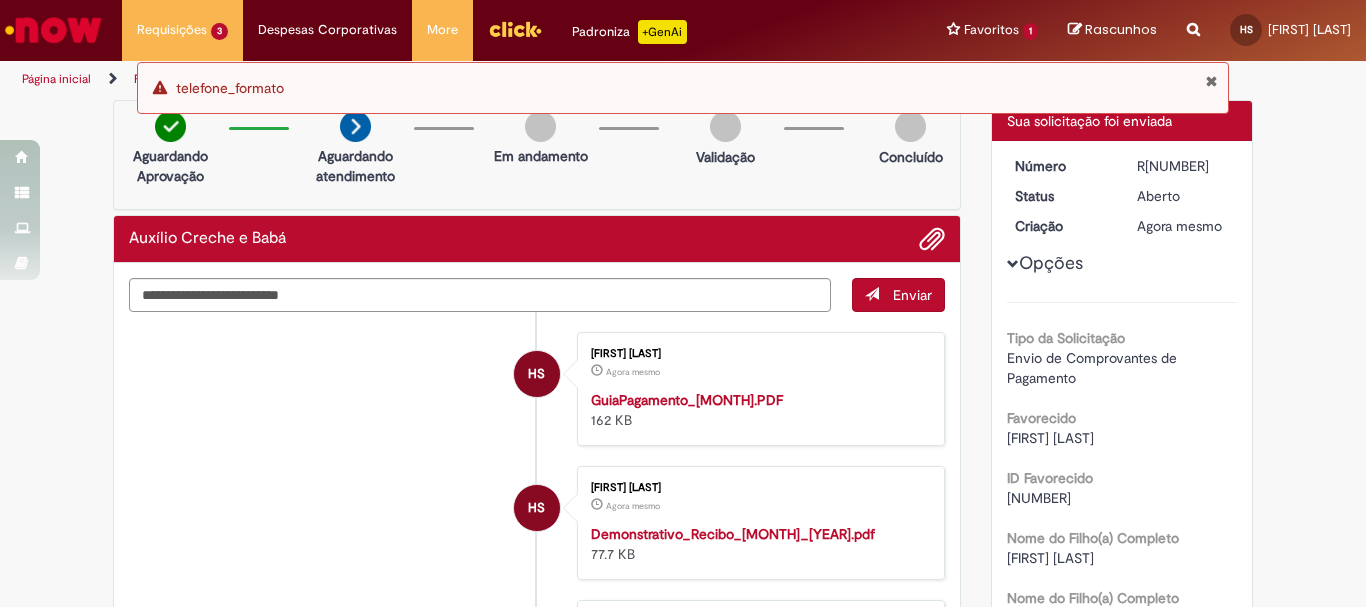 click on "Erro 			 telefone_formato" at bounding box center [683, 88] 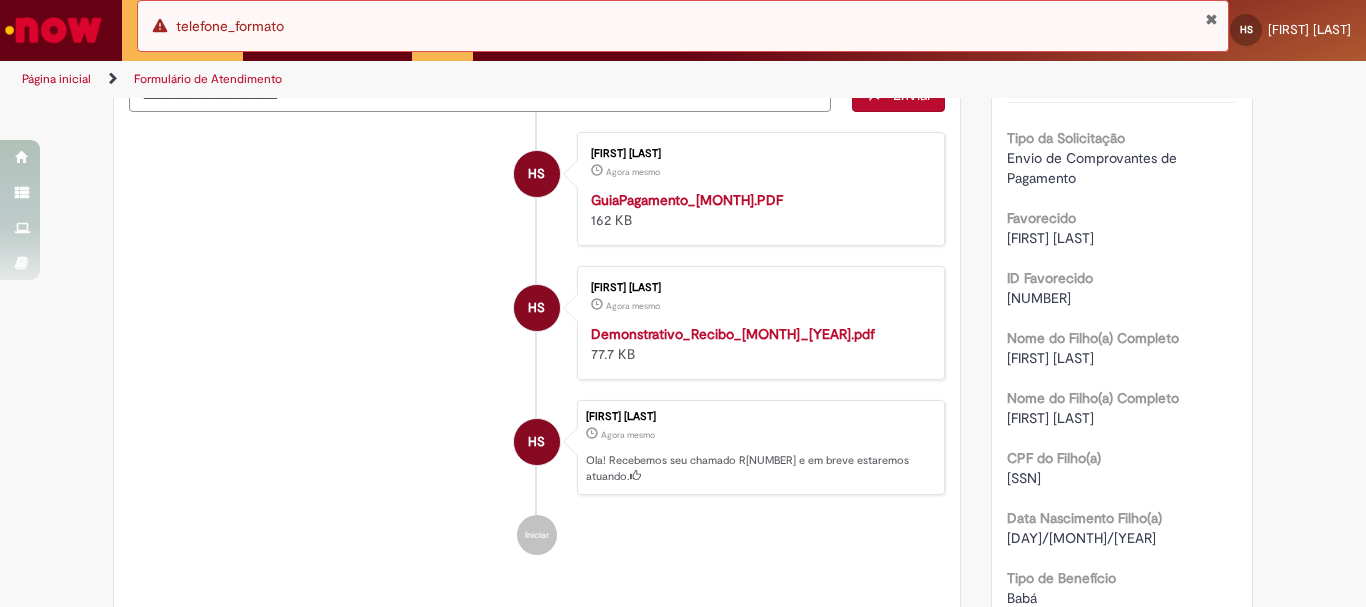 scroll, scrollTop: 0, scrollLeft: 0, axis: both 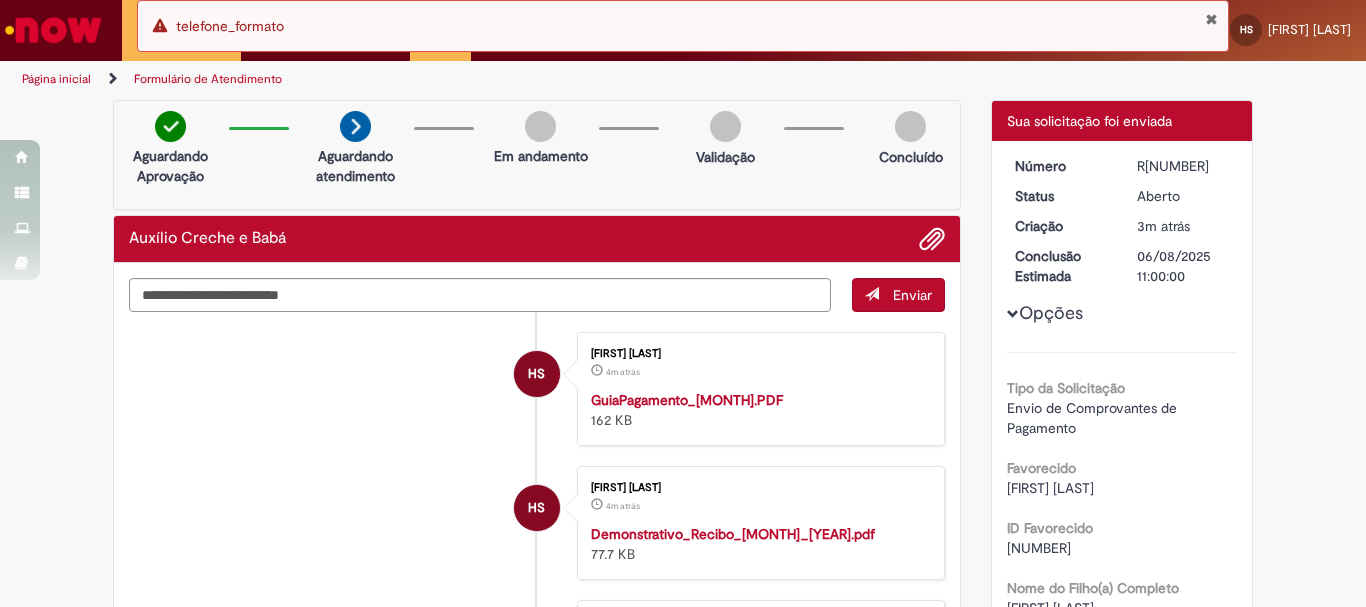click at bounding box center [1211, 19] 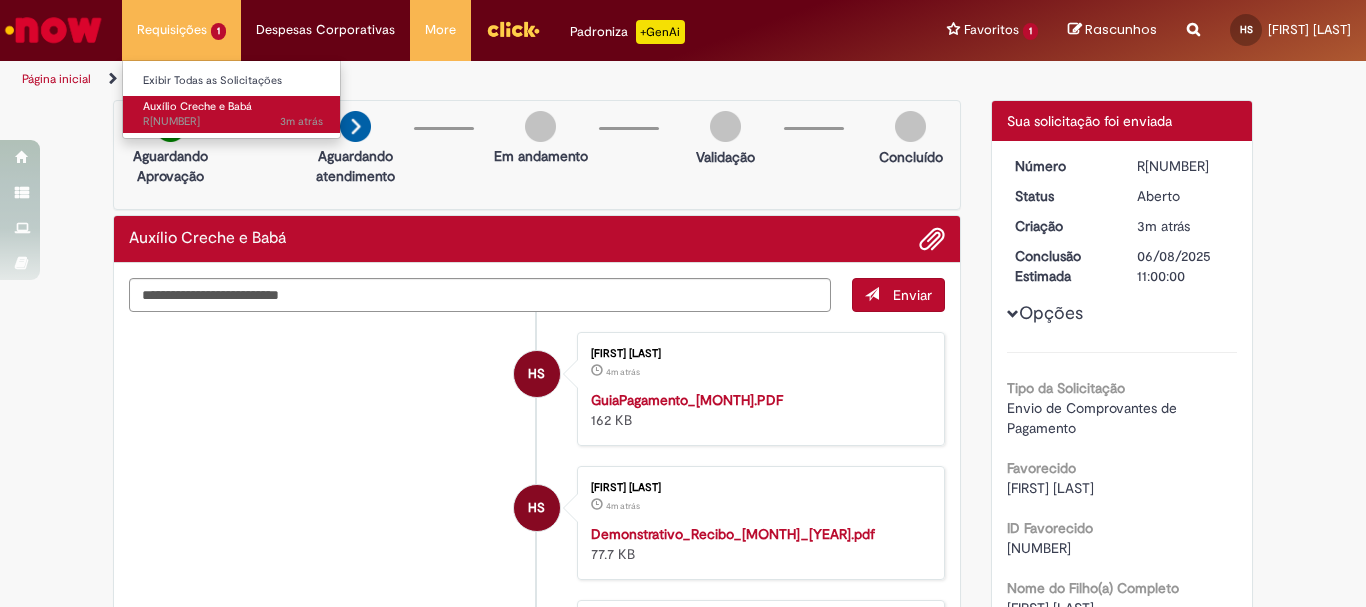 click on "[TIME] [TIME]  R[NUMBER]" at bounding box center (233, 122) 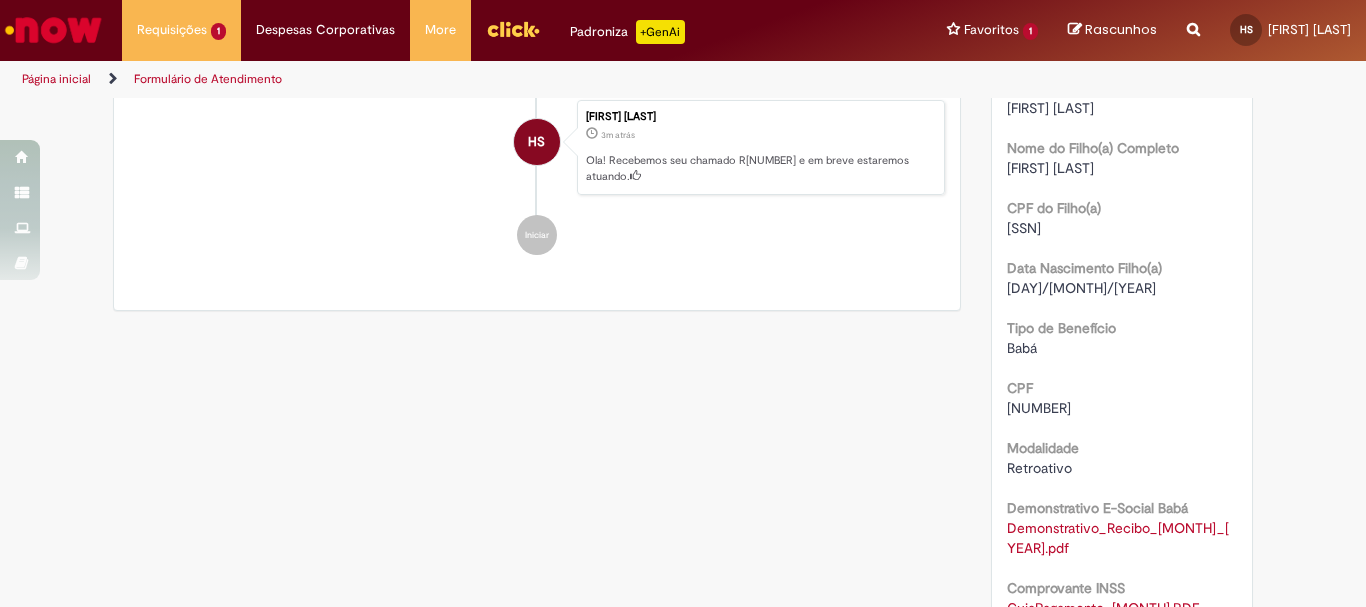 scroll, scrollTop: 0, scrollLeft: 0, axis: both 